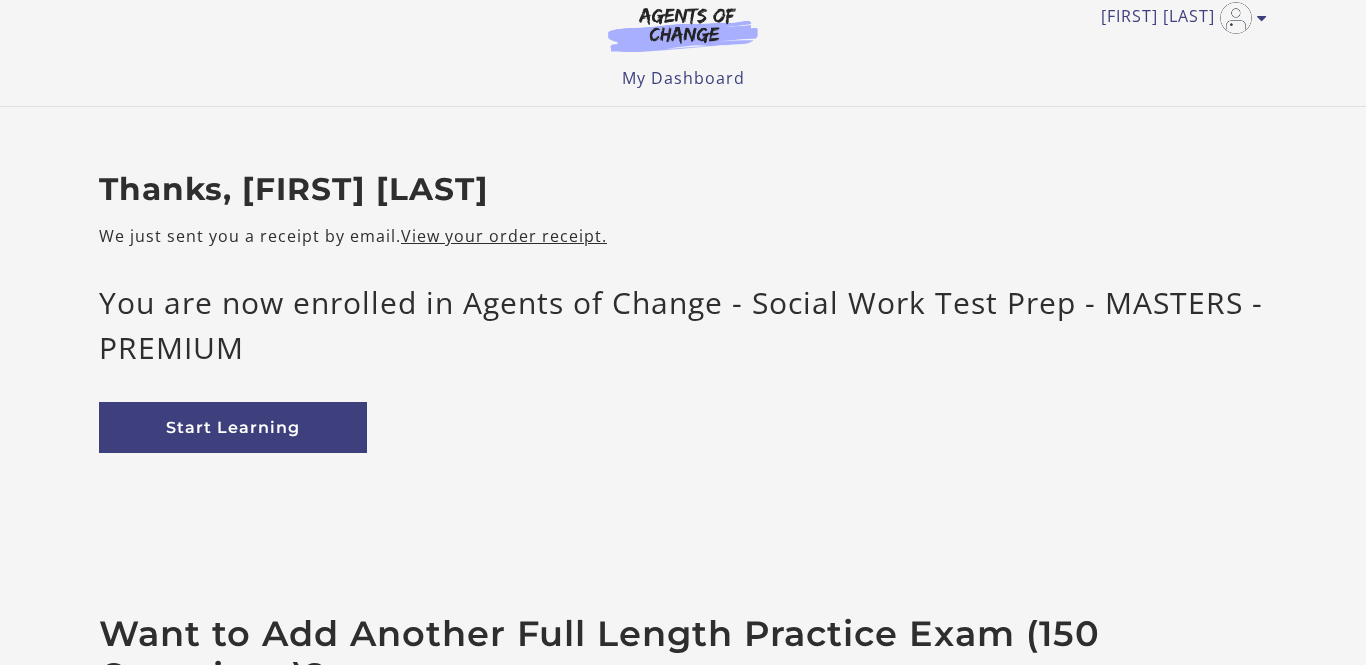 scroll, scrollTop: 0, scrollLeft: 0, axis: both 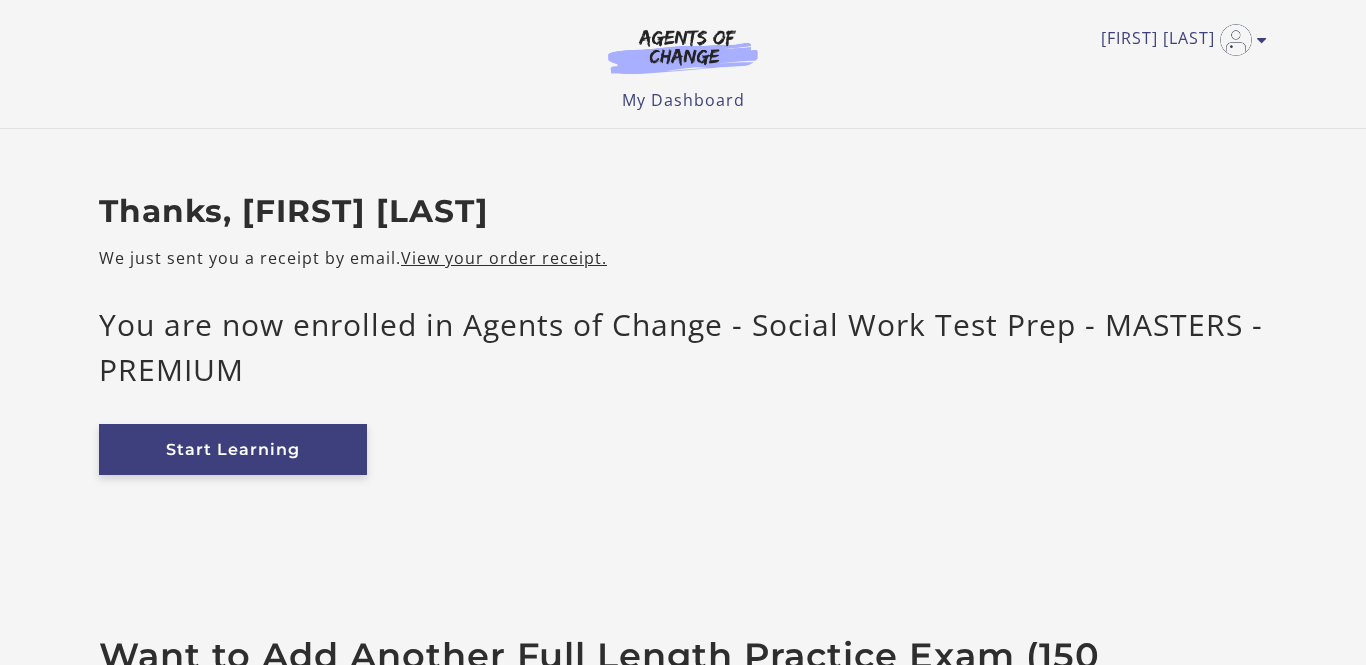 click on "Start Learning" at bounding box center [233, 449] 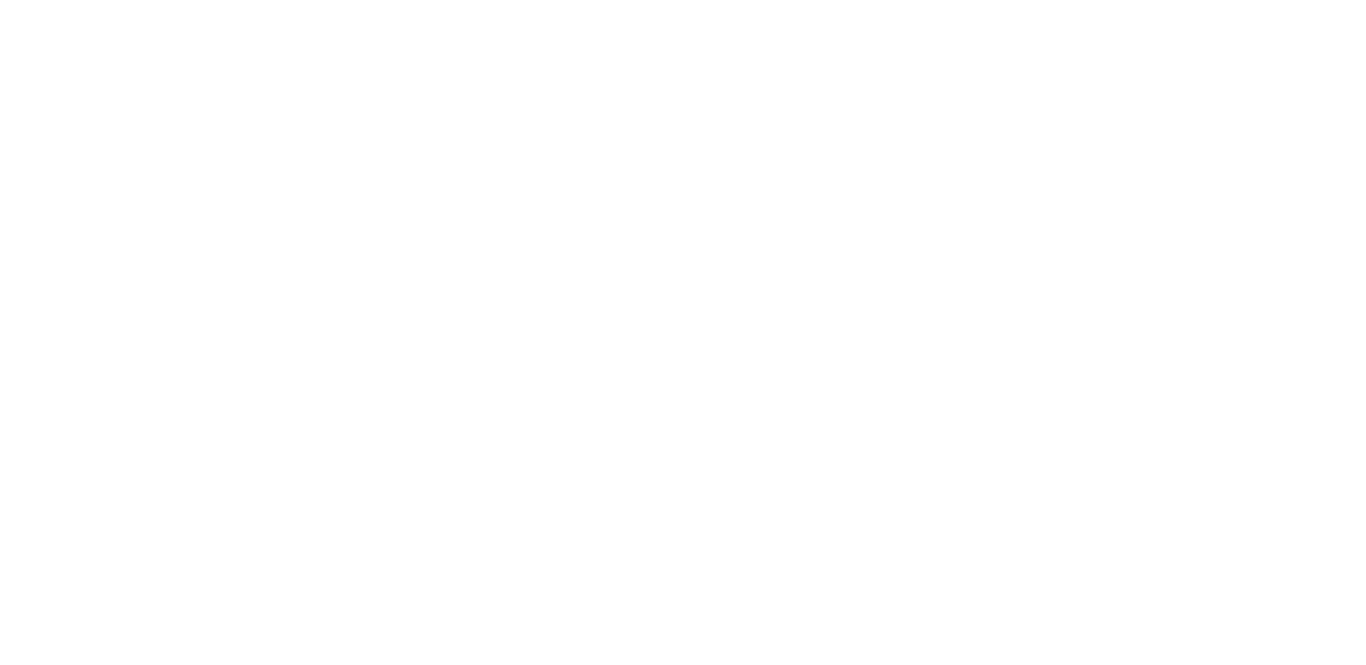 scroll, scrollTop: 0, scrollLeft: 0, axis: both 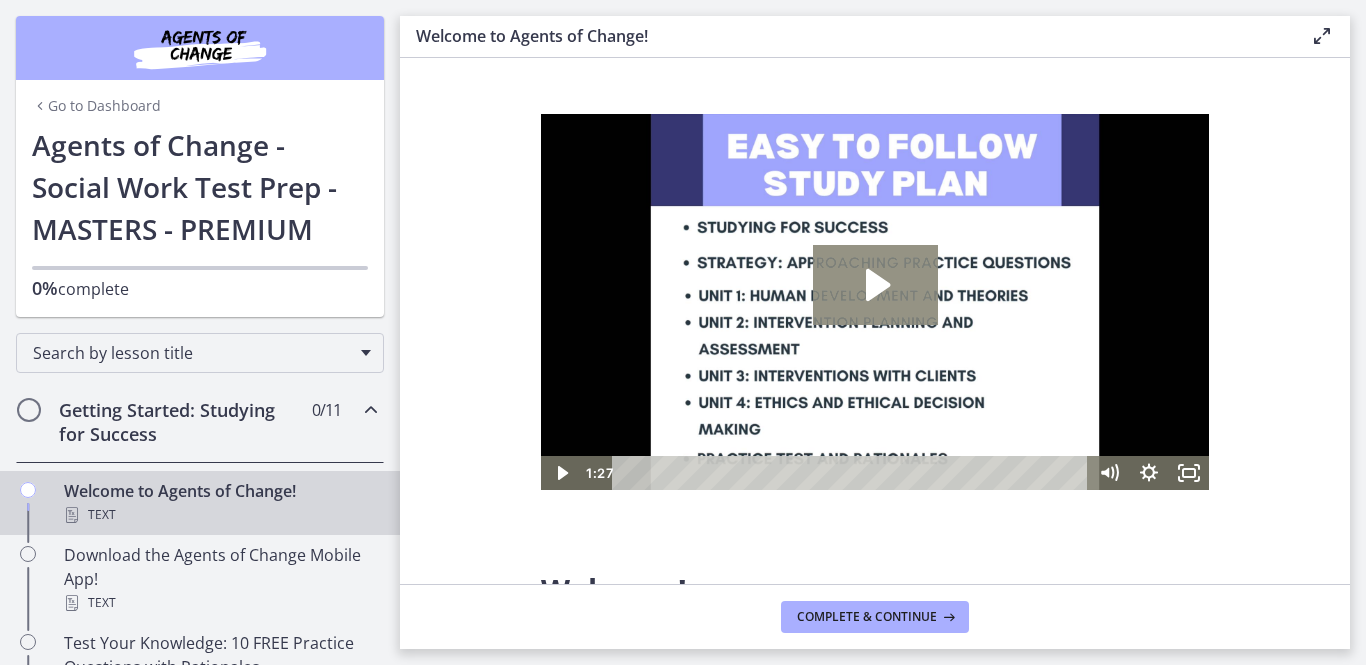 click 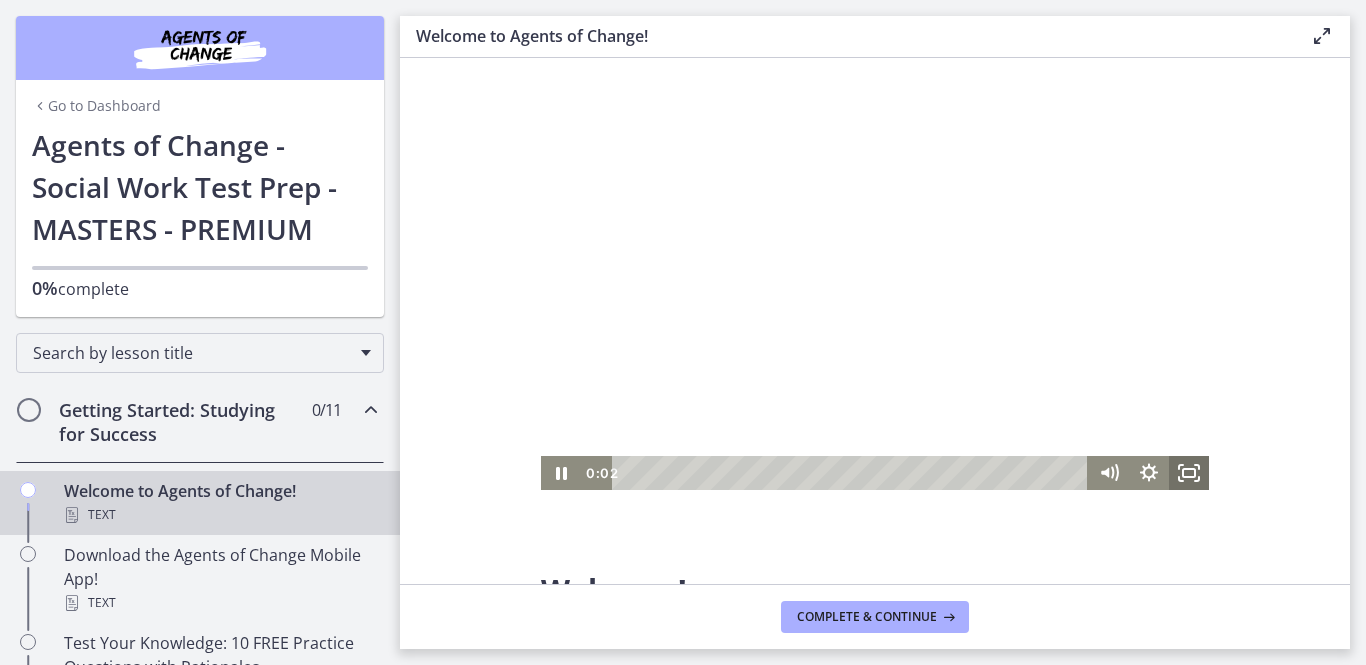 click 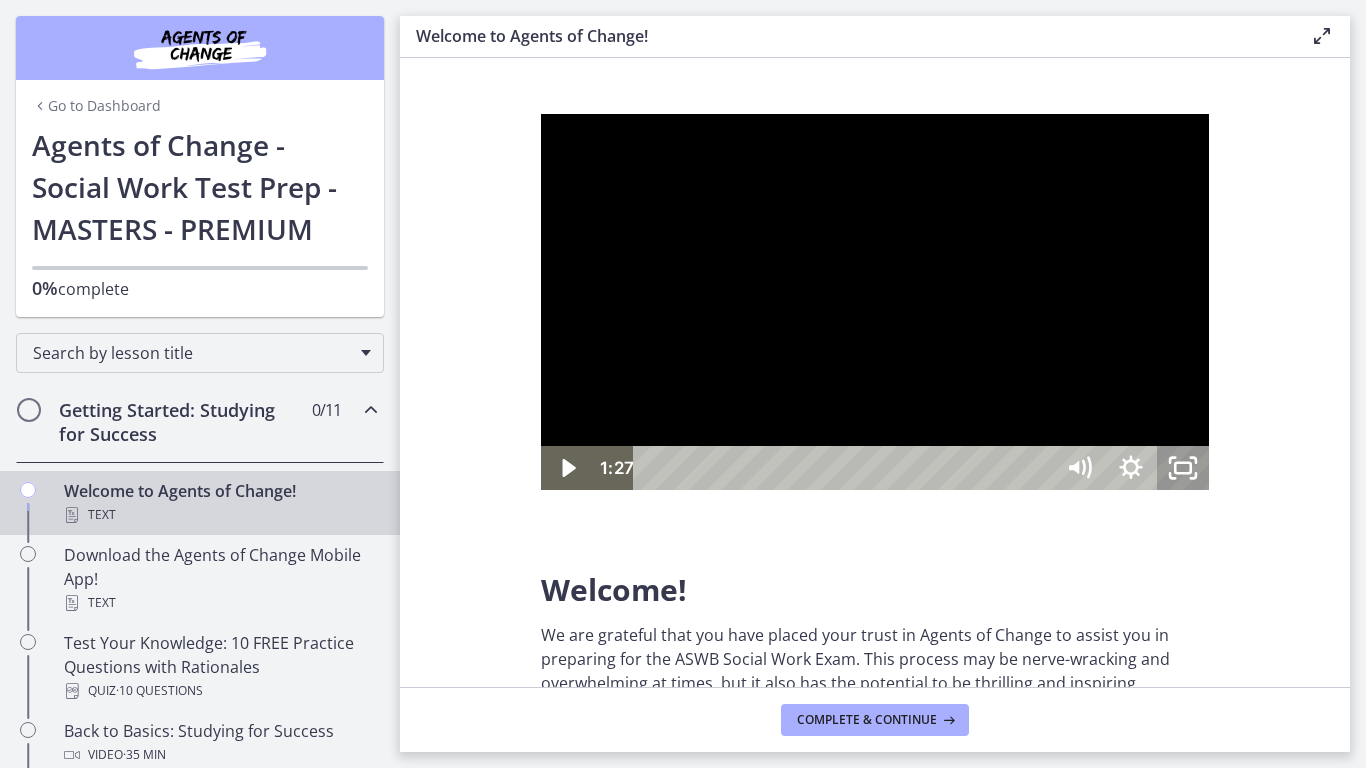click 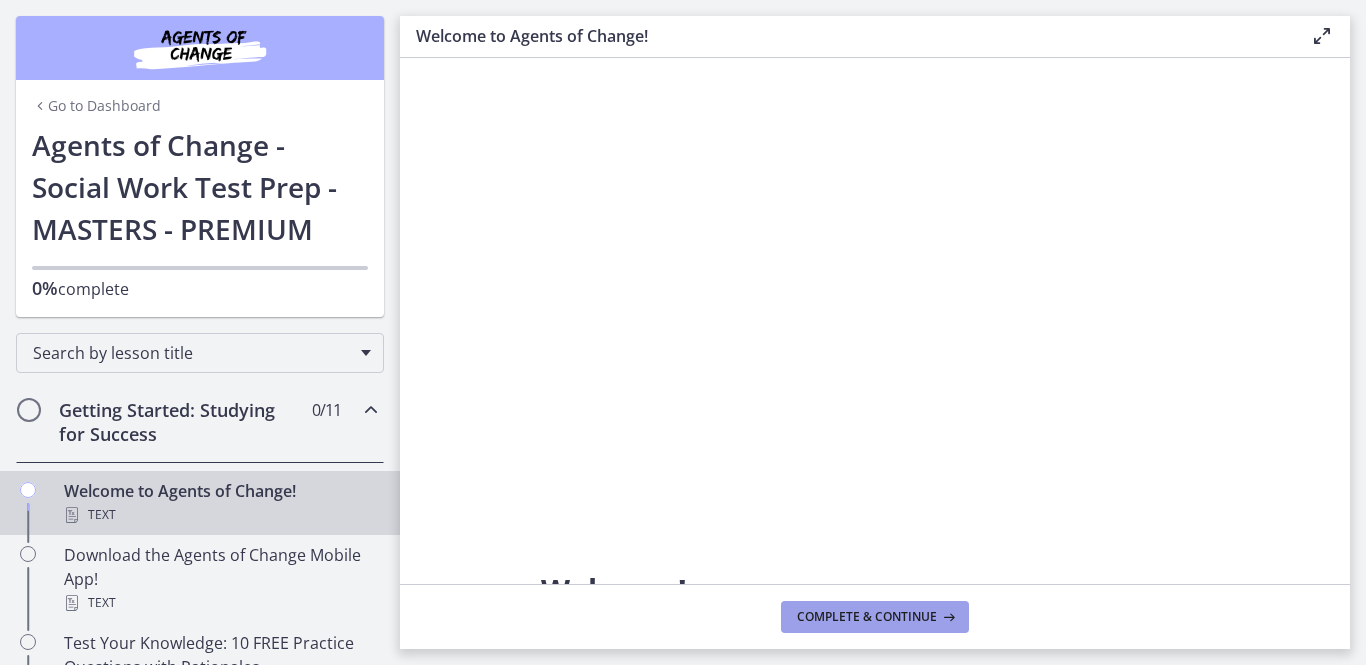 click on "Complete & continue" at bounding box center (867, 617) 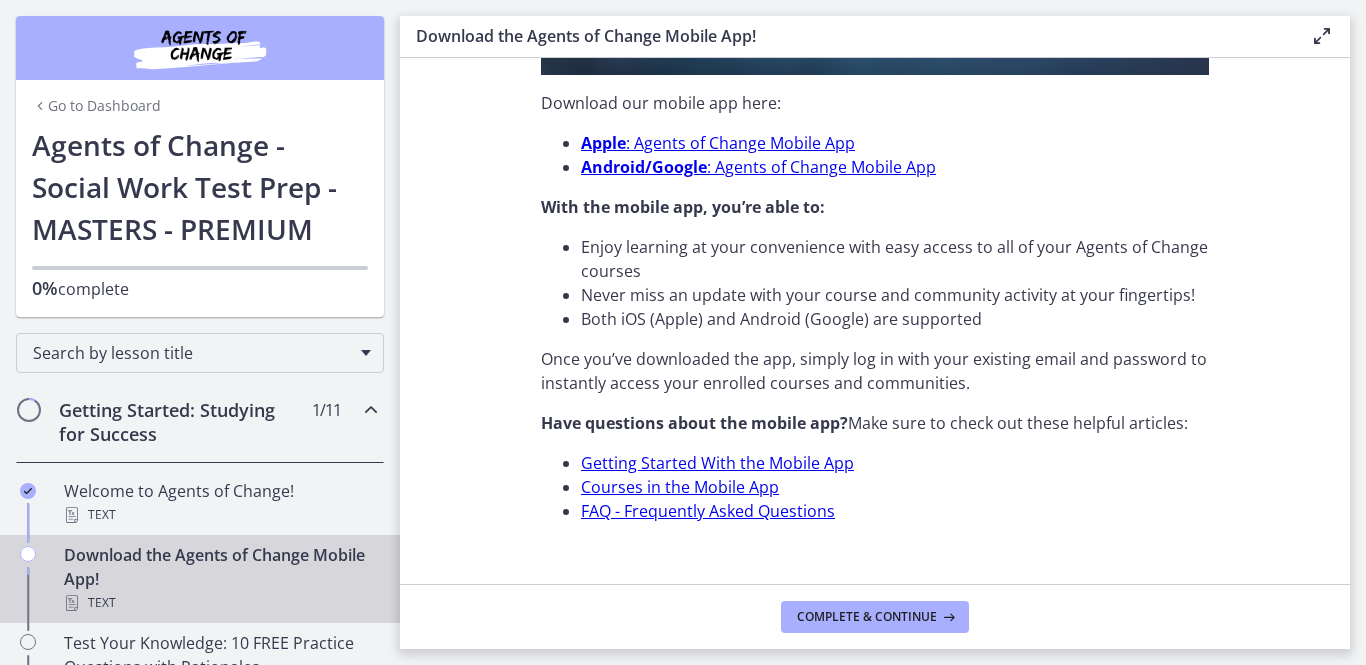 scroll, scrollTop: 698, scrollLeft: 0, axis: vertical 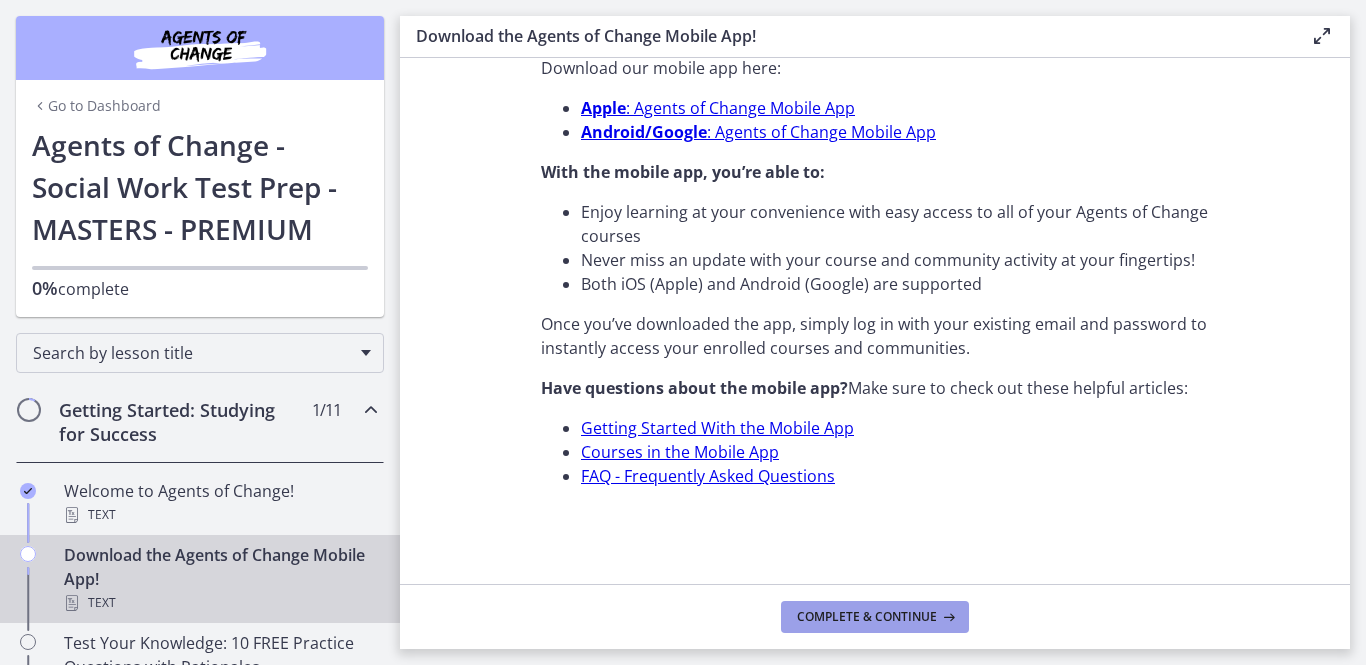 click on "Complete & continue" at bounding box center [867, 617] 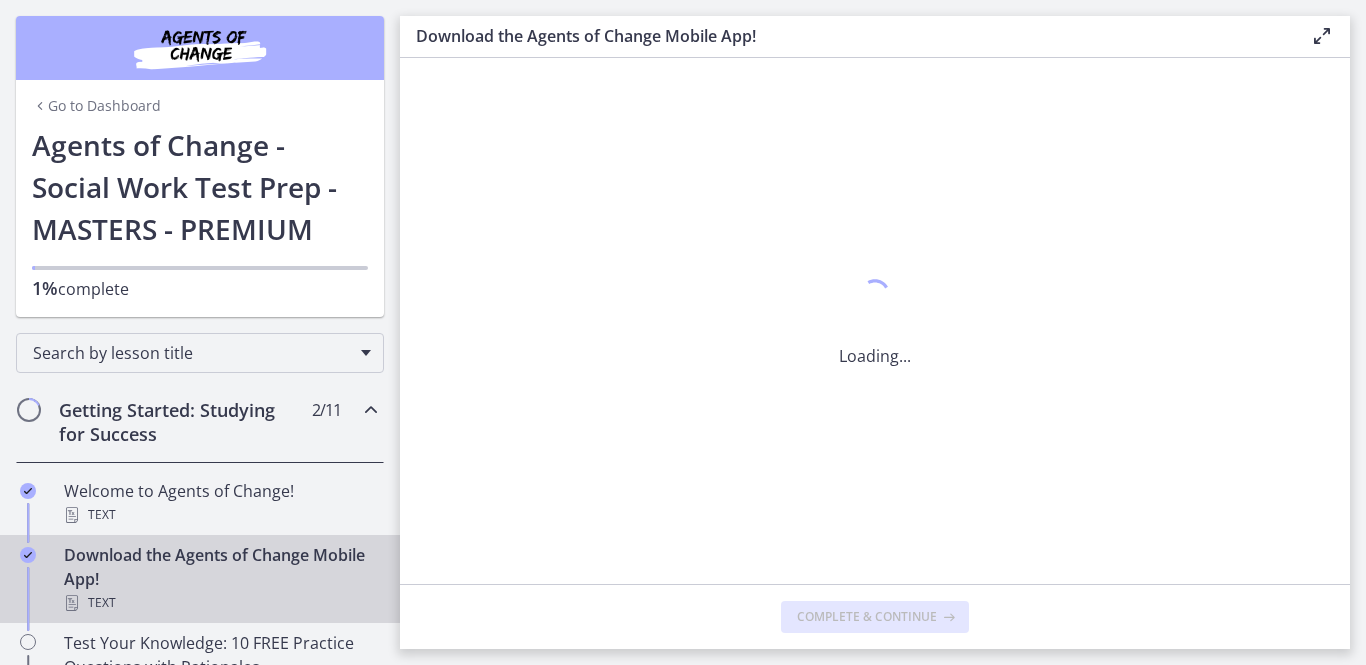 scroll, scrollTop: 0, scrollLeft: 0, axis: both 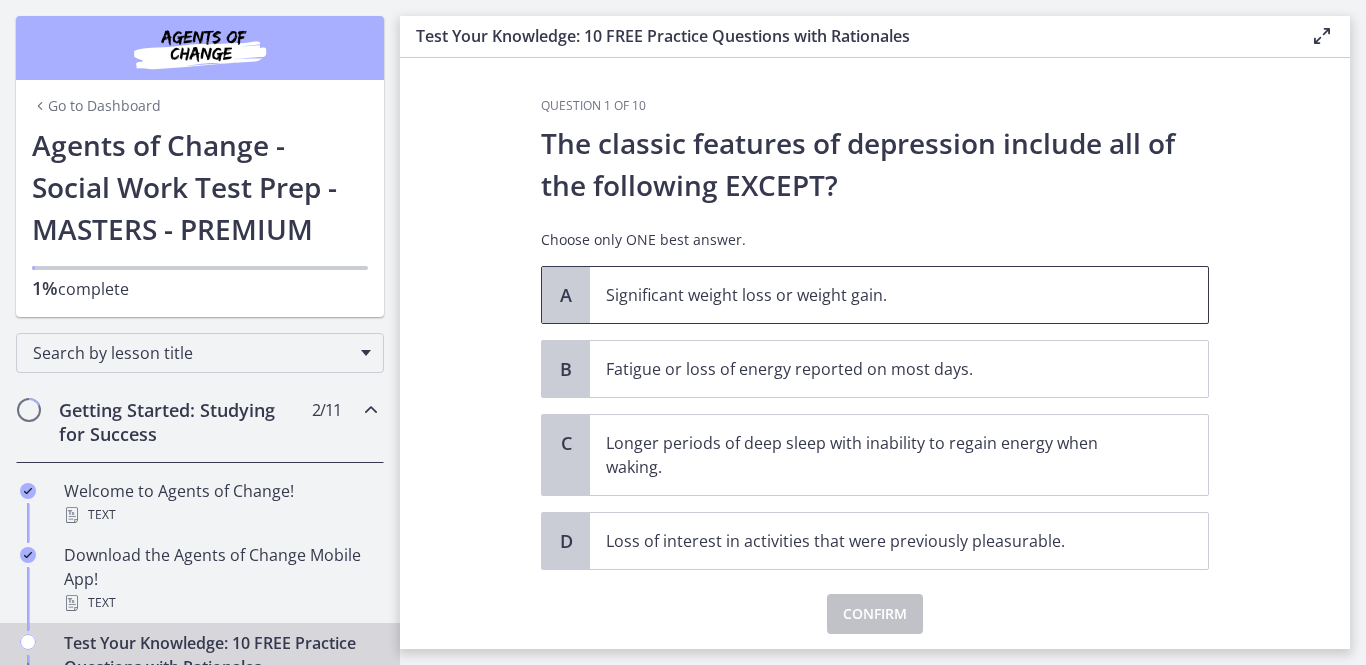 click on "Significant weight loss or weight gain." at bounding box center [879, 295] 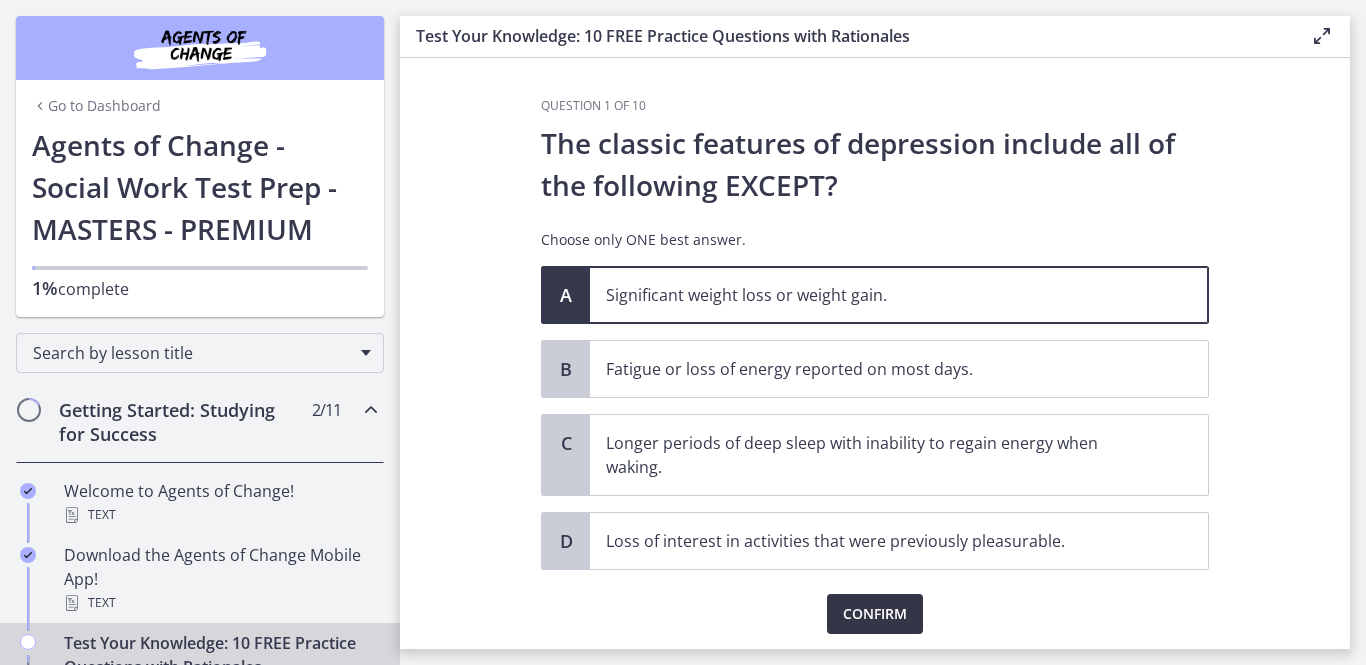 click on "Confirm" at bounding box center [875, 614] 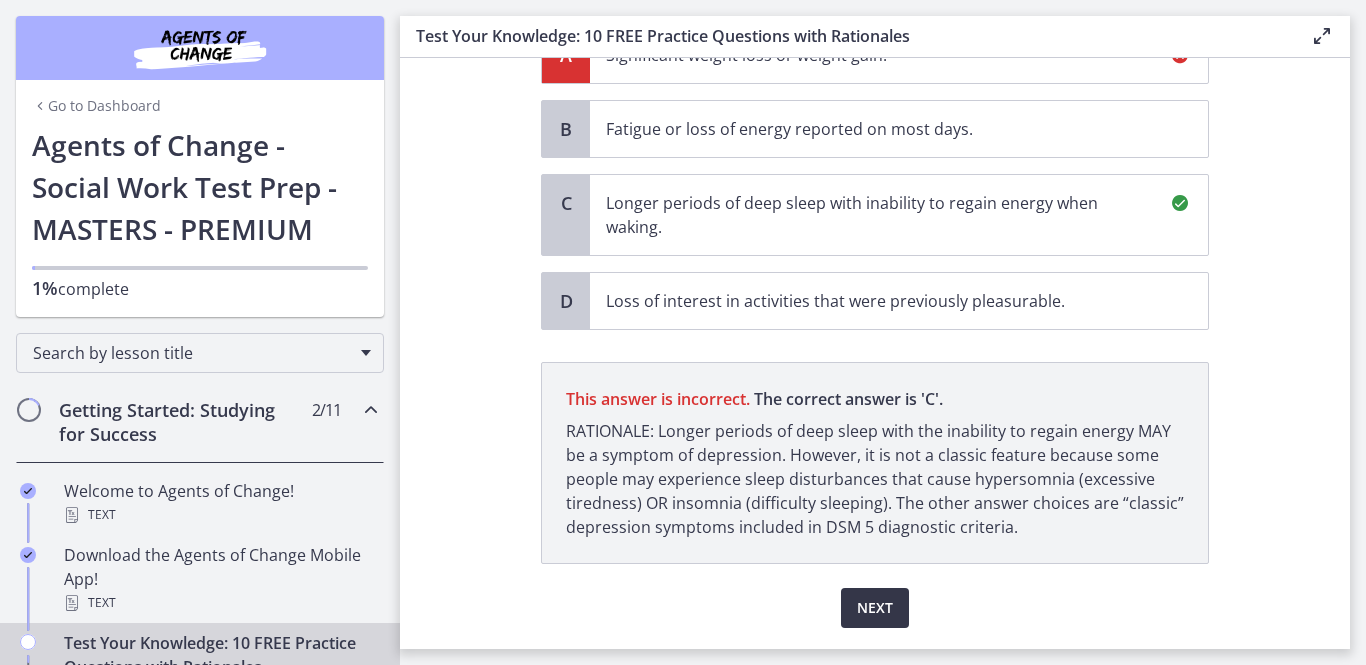 scroll, scrollTop: 299, scrollLeft: 0, axis: vertical 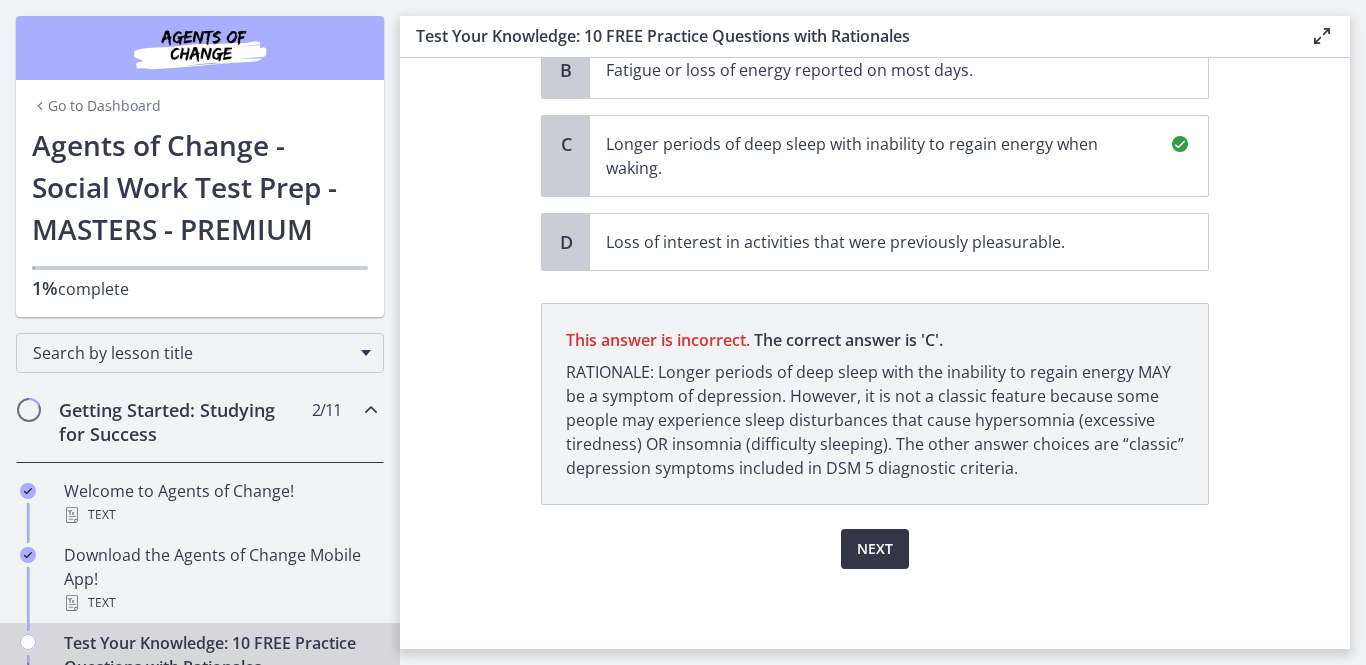 click on "Next" at bounding box center [875, 549] 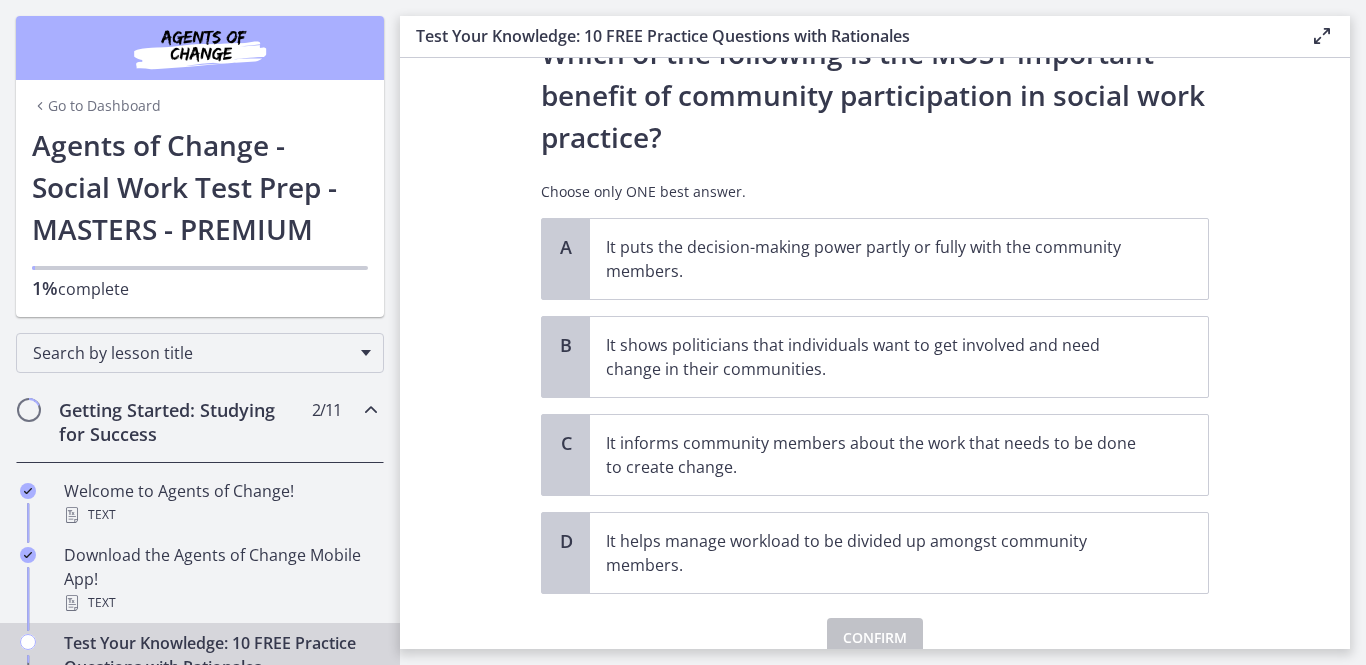 scroll, scrollTop: 95, scrollLeft: 0, axis: vertical 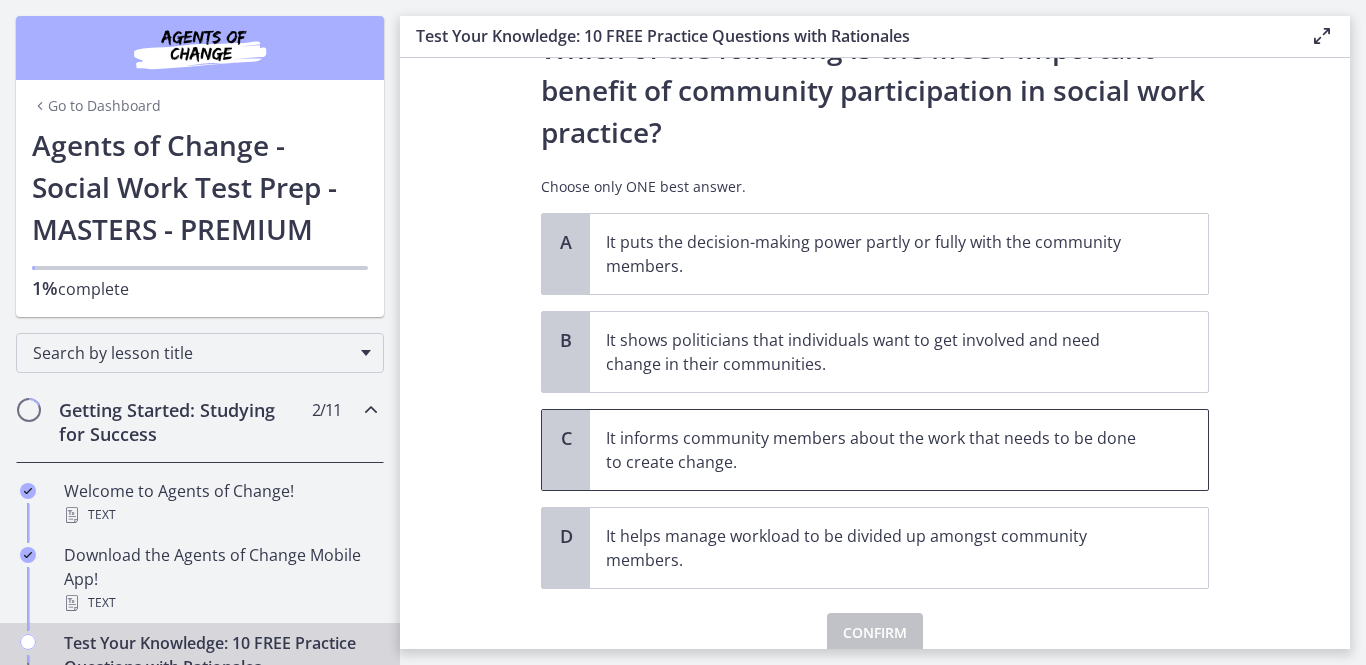 click on "It informs community members about the work that needs to be done to create change." at bounding box center [899, 450] 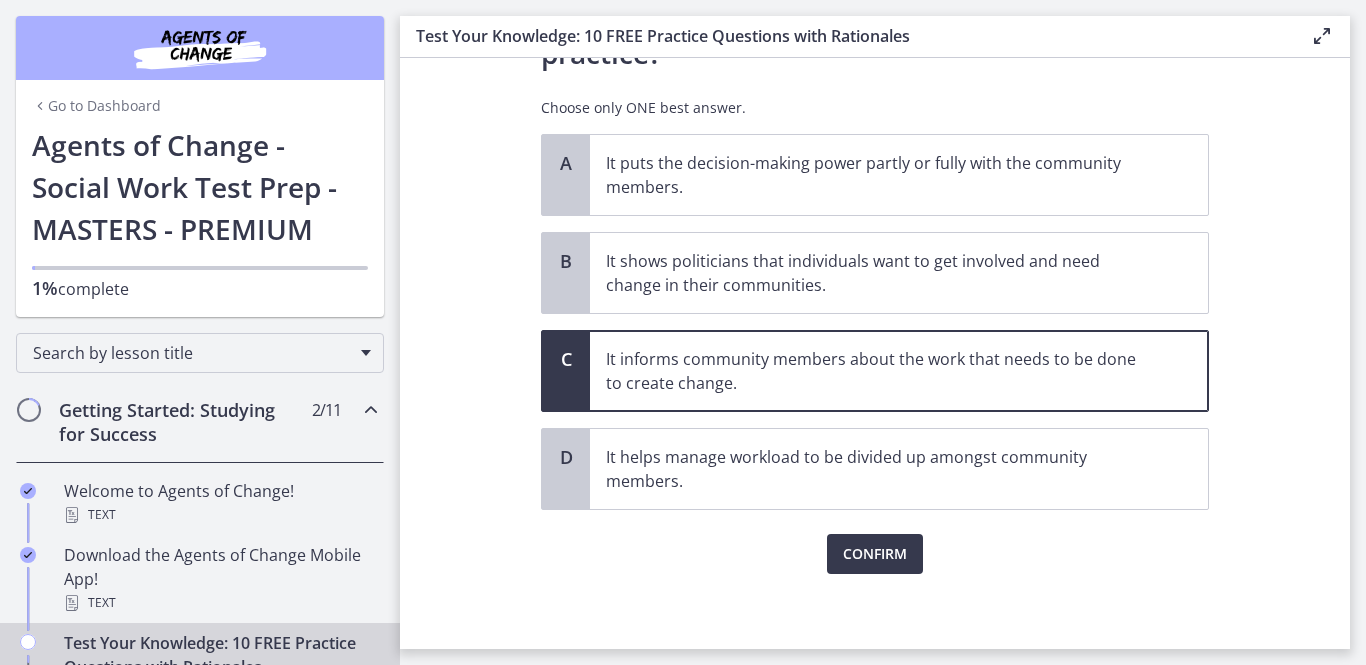 scroll, scrollTop: 177, scrollLeft: 0, axis: vertical 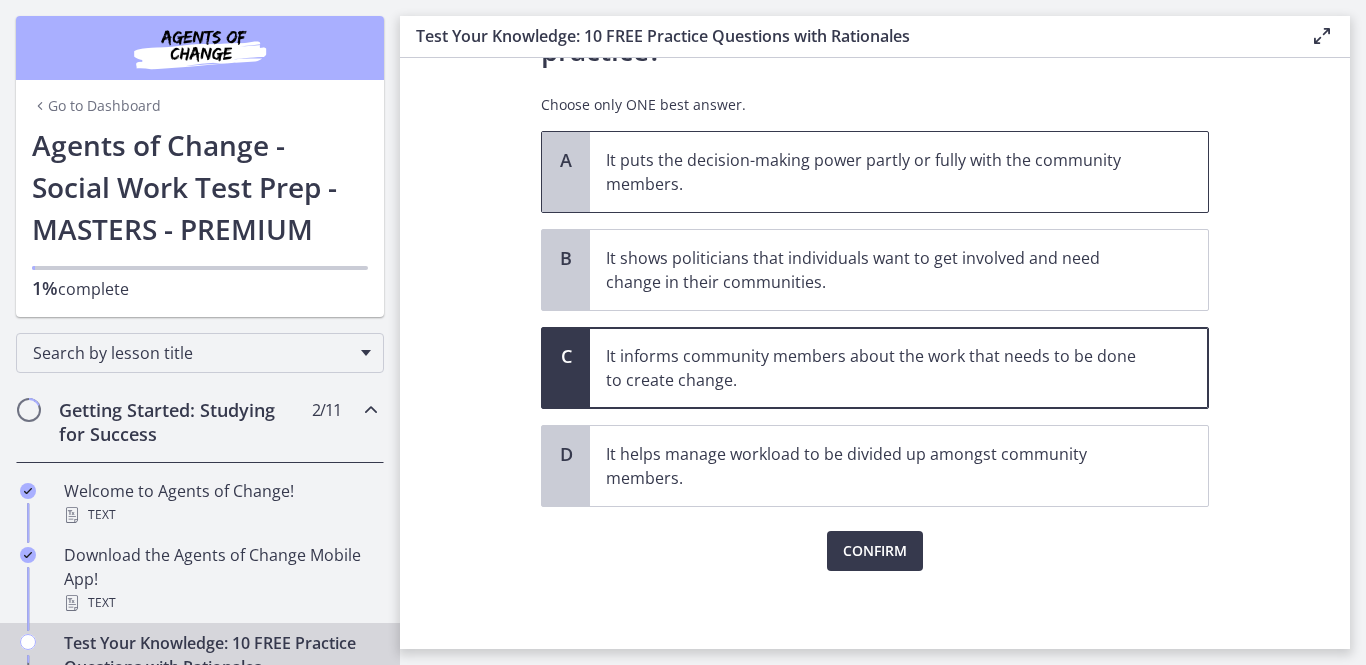 click on "It puts the decision-making power partly or fully with the community members." at bounding box center (879, 172) 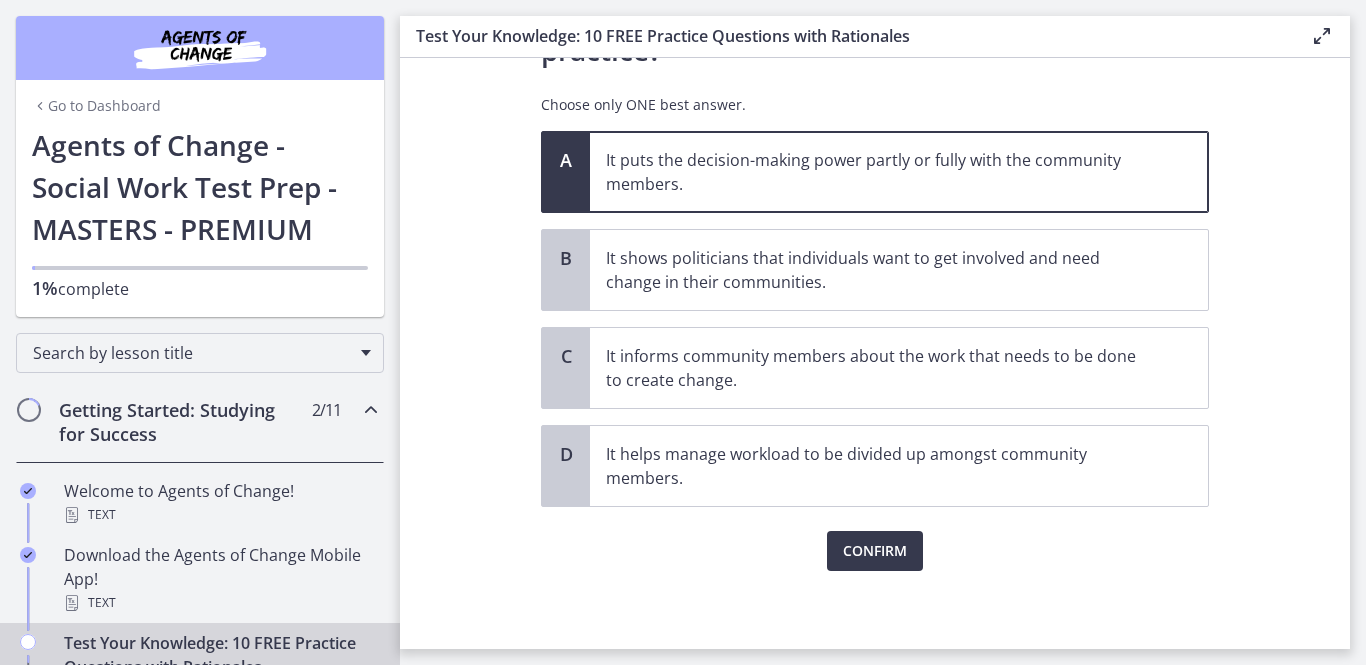 click on "Question   2   of   10
Which of the following is the MOST important benefit of community participation in social work practice?
Choose only ONE best answer.
A
It puts the decision-making power partly or fully with the community members.
B
It shows politicians that individuals want to get involved and need change in their communities.
C
It informs community members about the work that needs to be done to create change.
D
It helps manage workload to be divided up amongst community members.
Confirm" 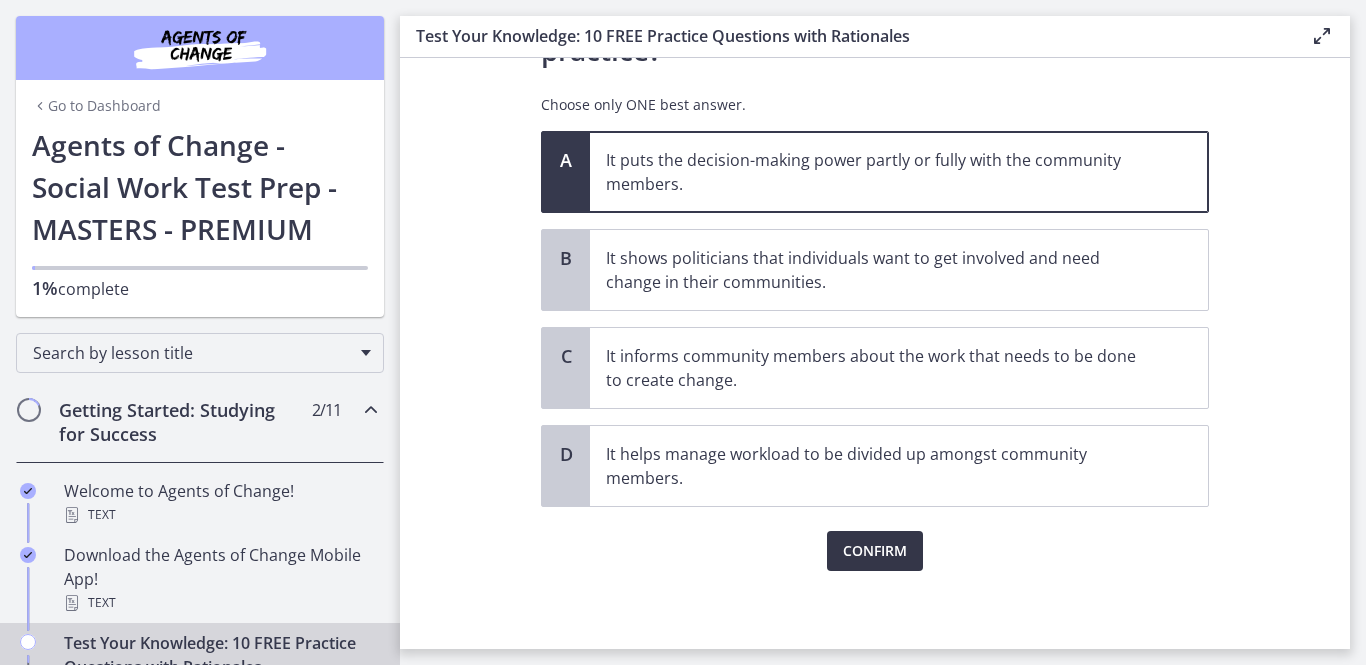 click on "Confirm" at bounding box center [875, 551] 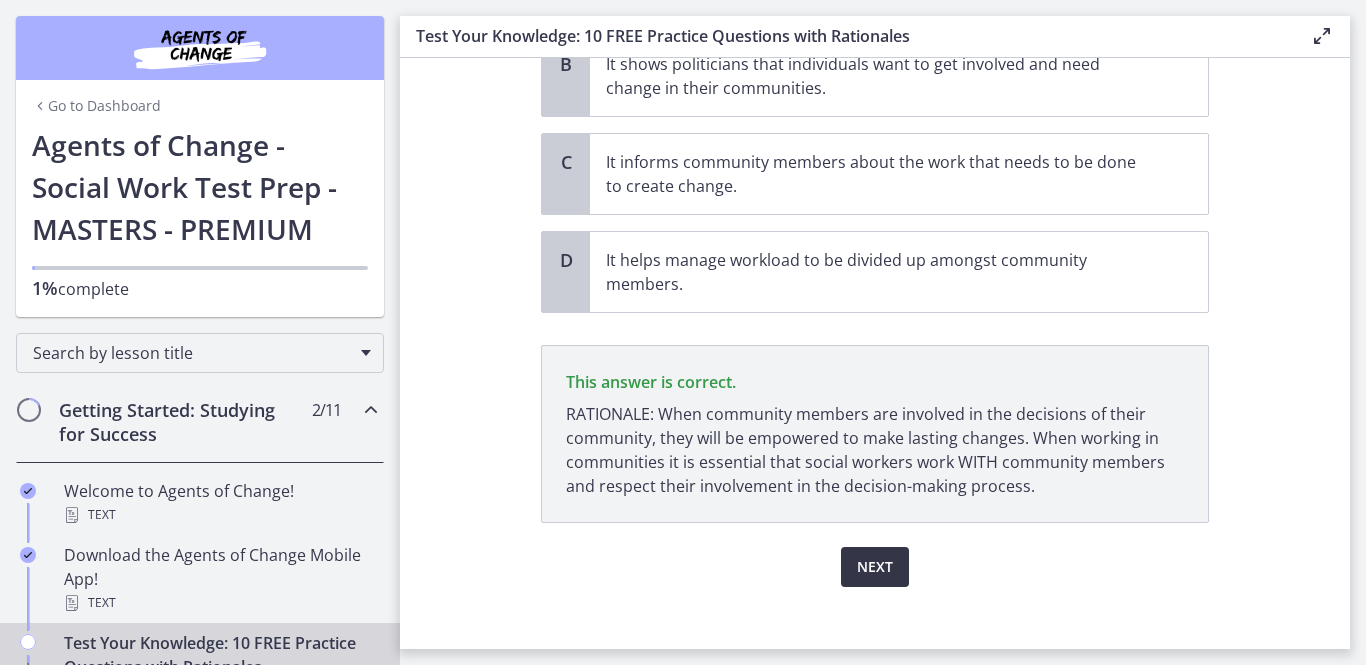 scroll, scrollTop: 389, scrollLeft: 0, axis: vertical 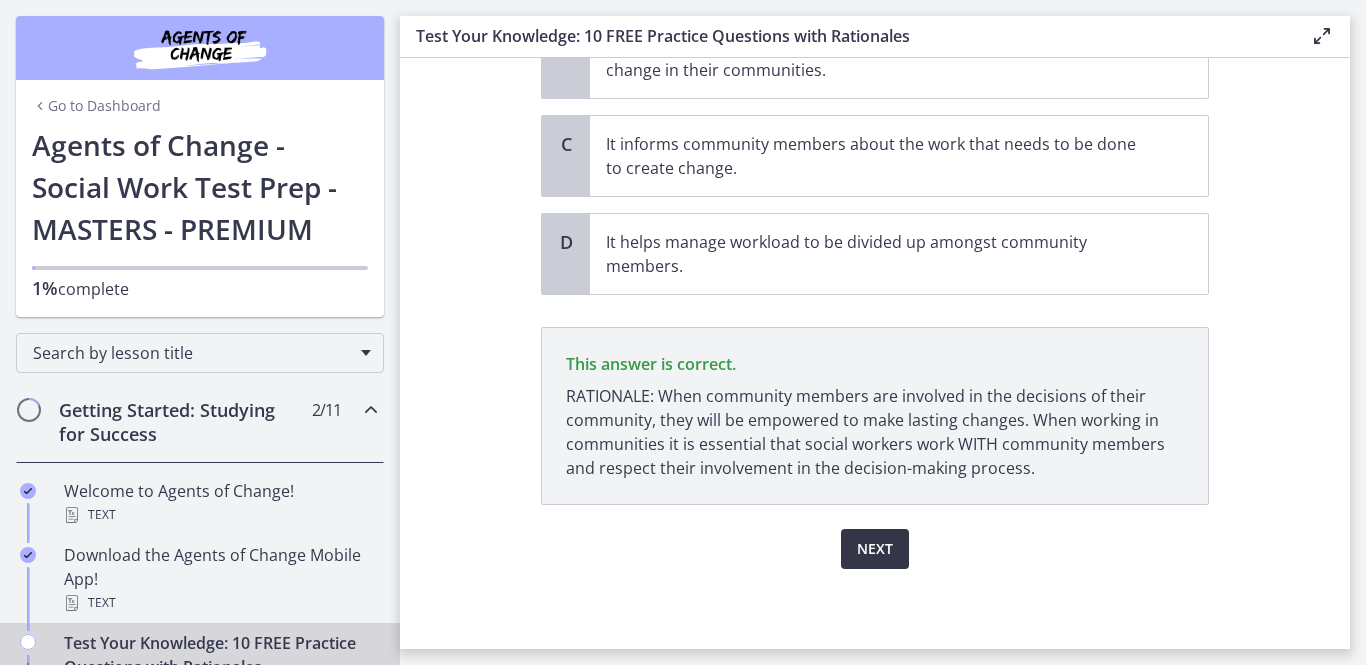 click on "Next" at bounding box center [875, 549] 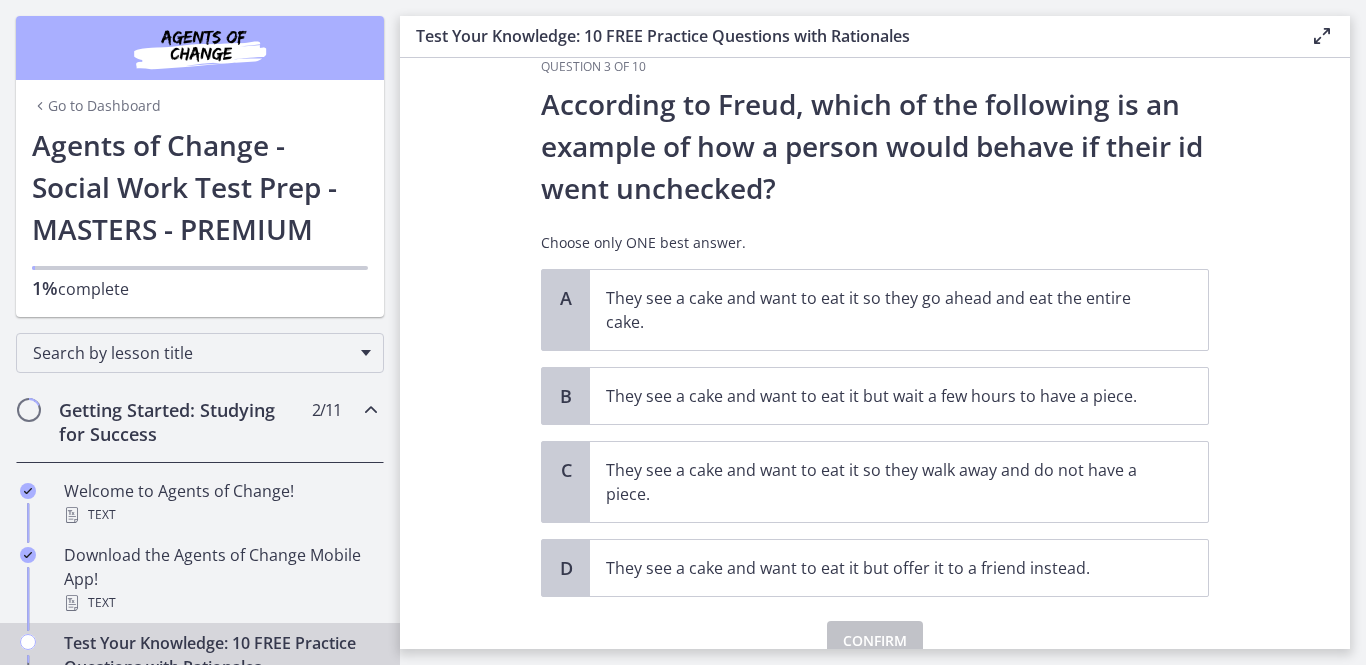 scroll, scrollTop: 38, scrollLeft: 0, axis: vertical 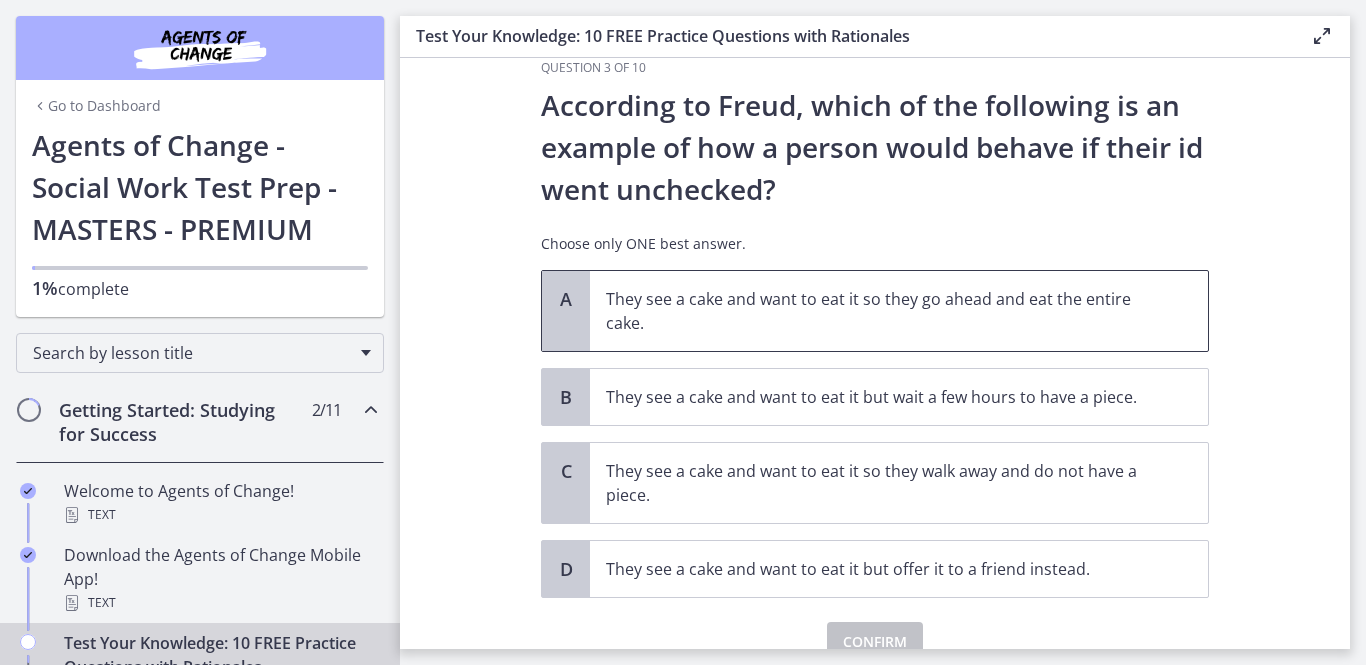 click on "They see a cake and want to eat it so they go ahead and eat the entire cake." at bounding box center [879, 311] 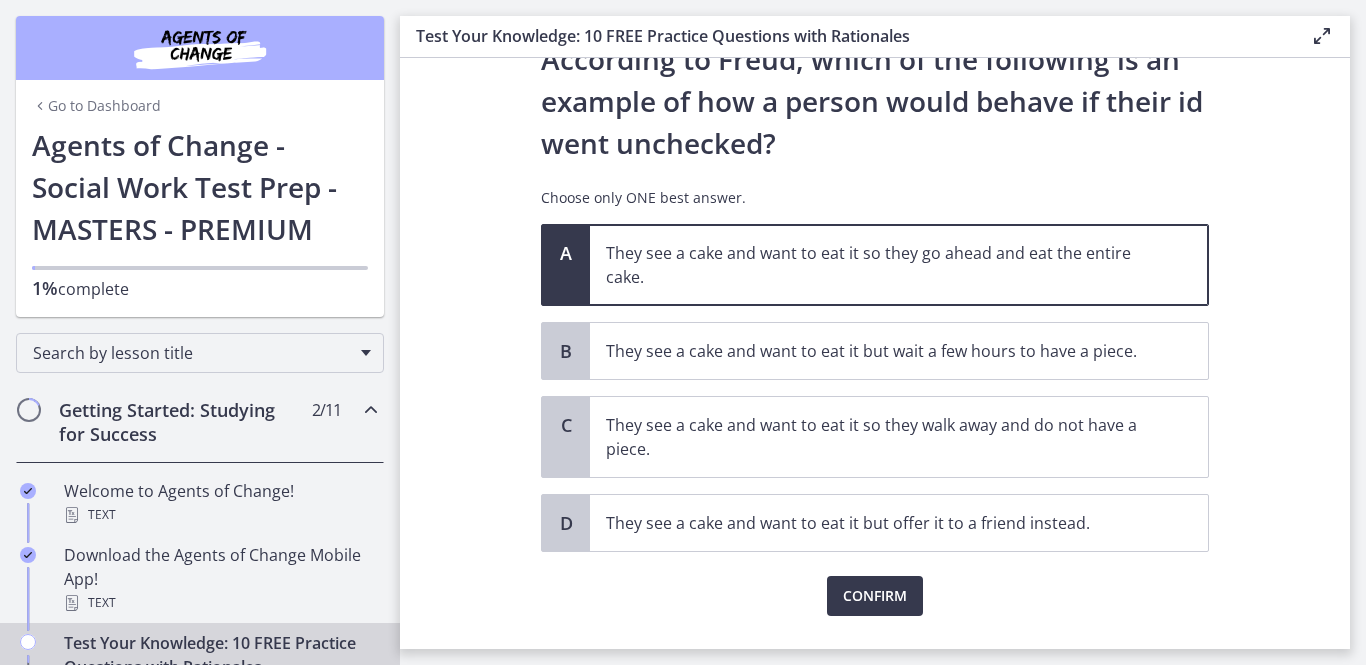 scroll, scrollTop: 131, scrollLeft: 0, axis: vertical 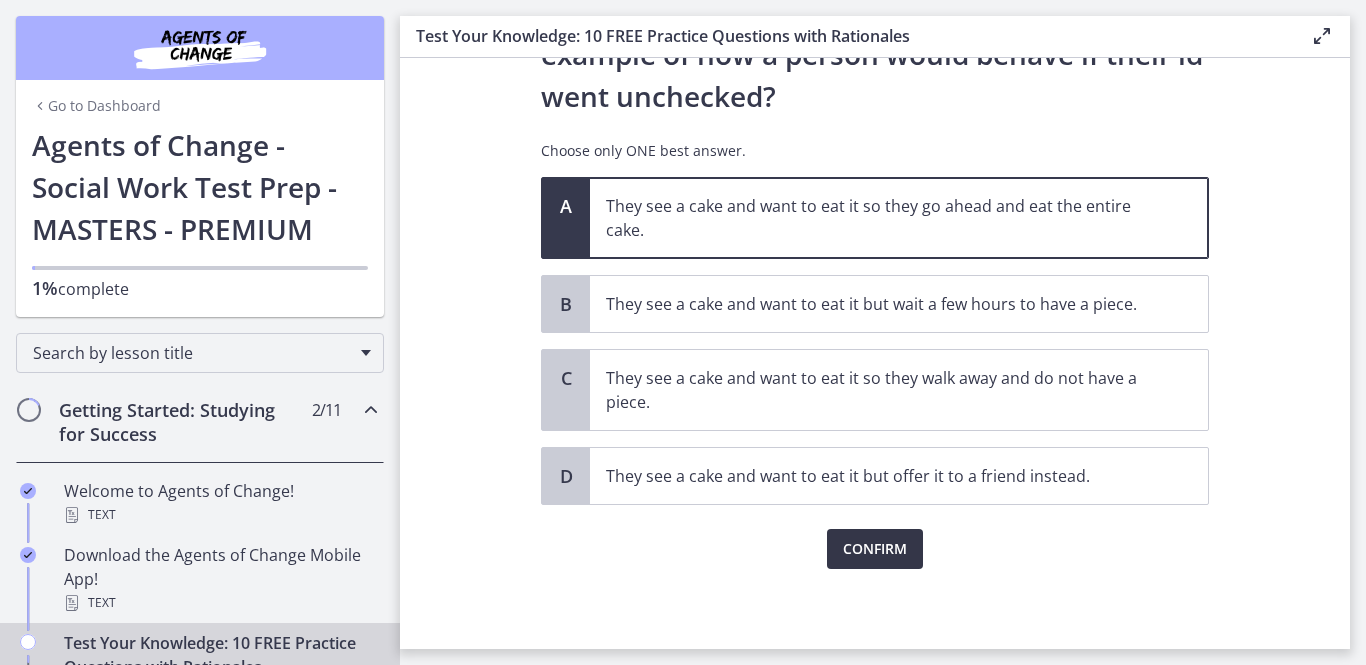 click on "Confirm" at bounding box center (875, 549) 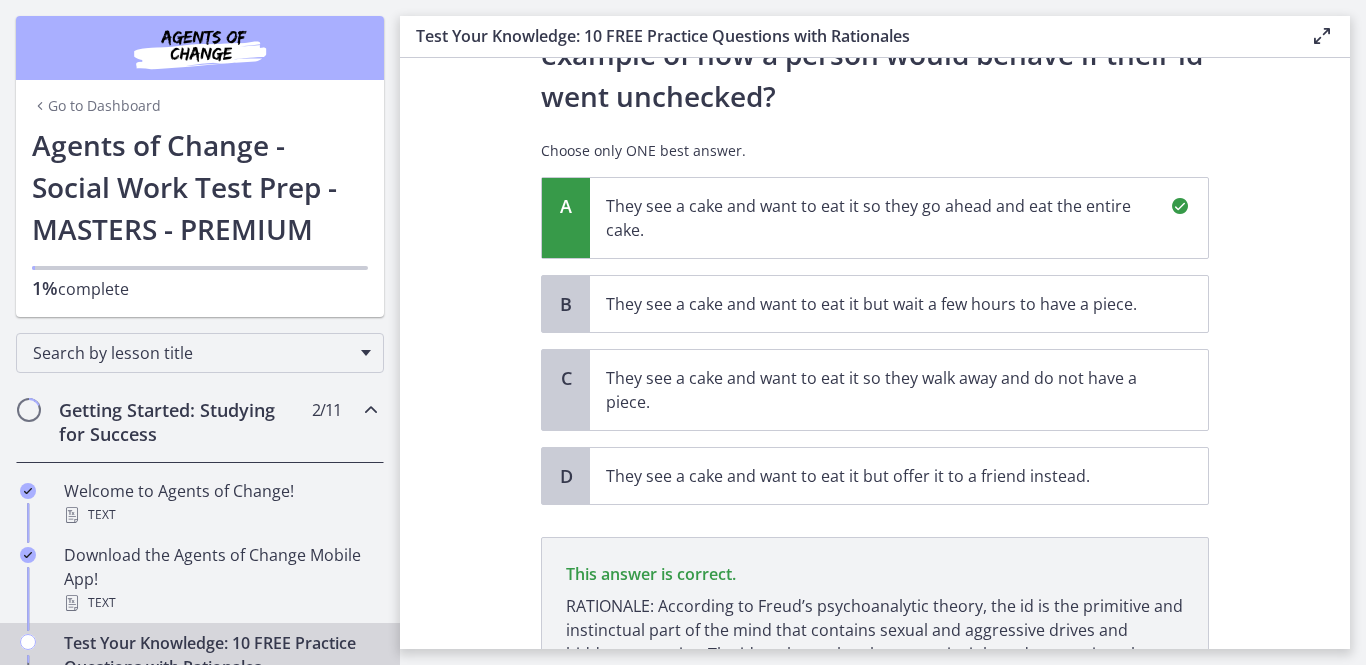 scroll, scrollTop: 341, scrollLeft: 0, axis: vertical 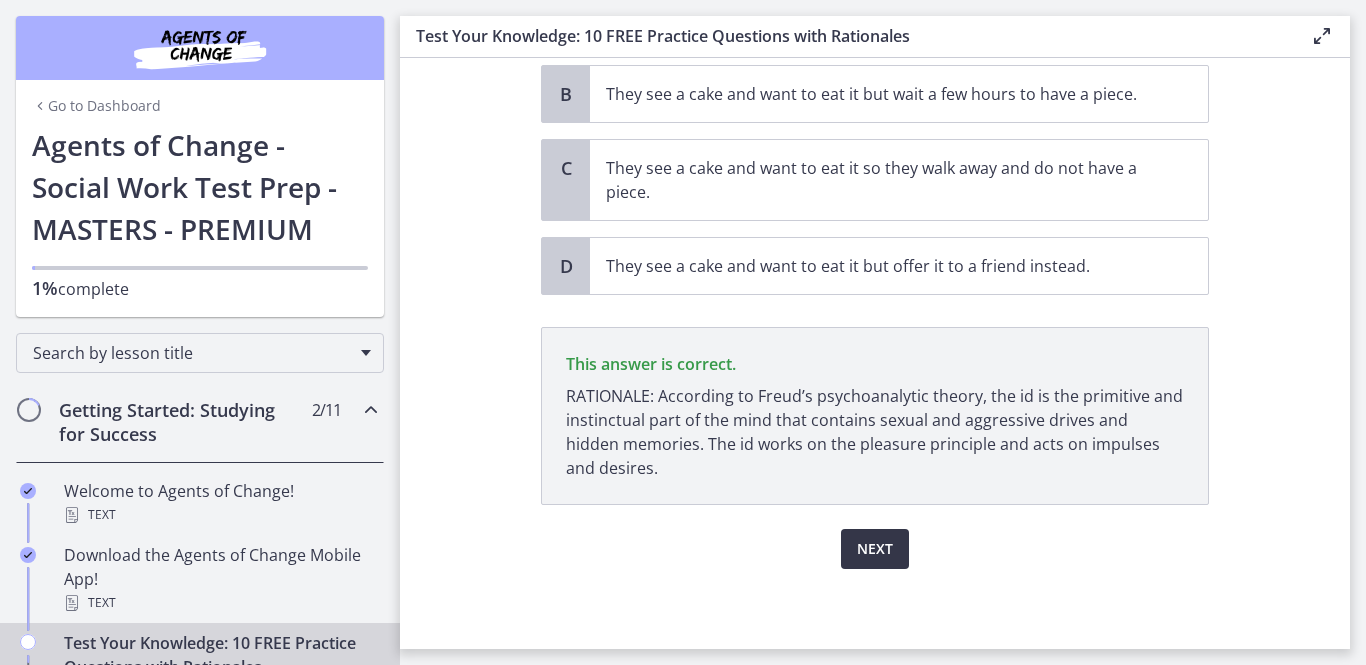 click on "Next" at bounding box center [875, 549] 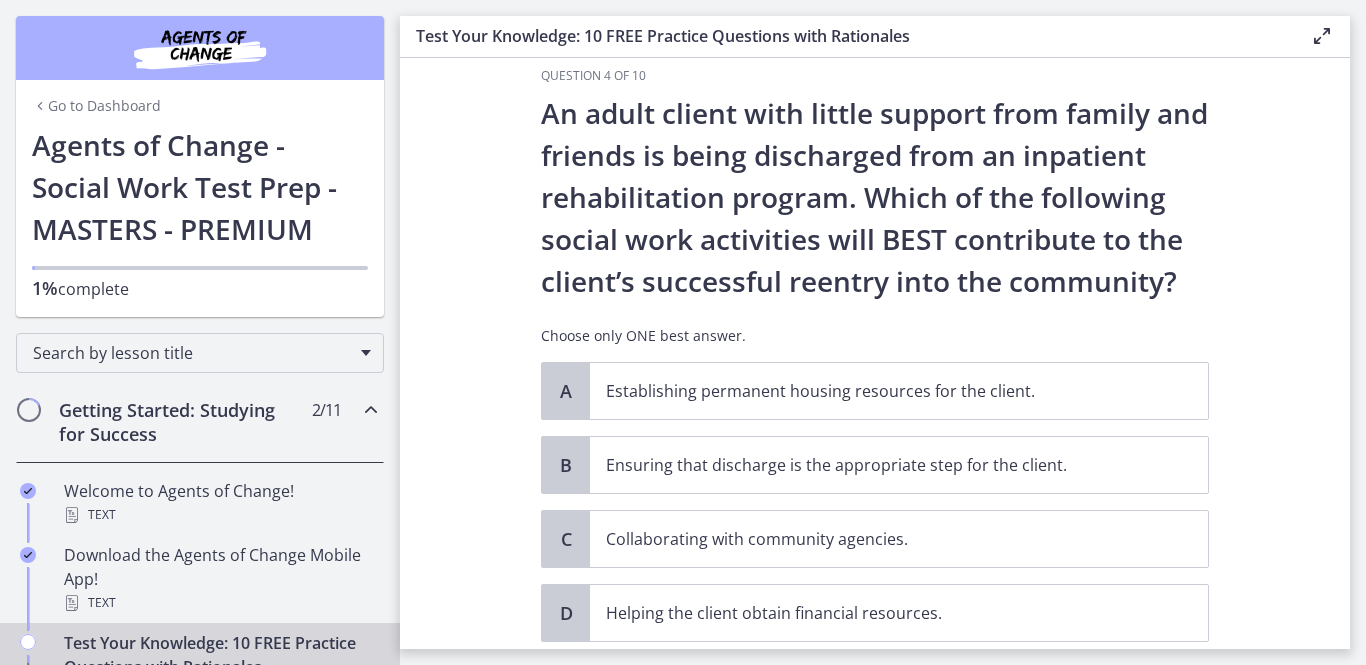 scroll, scrollTop: 33, scrollLeft: 0, axis: vertical 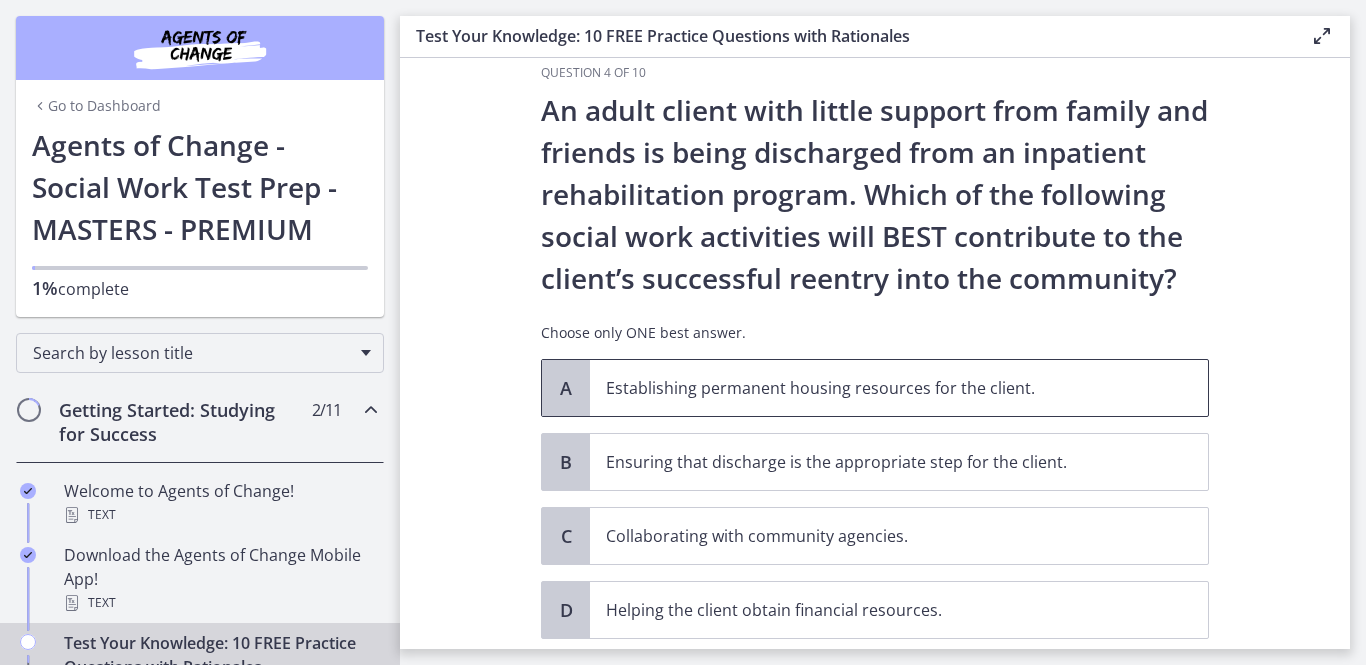 click on "Establishing permanent housing resources for the client." at bounding box center [899, 388] 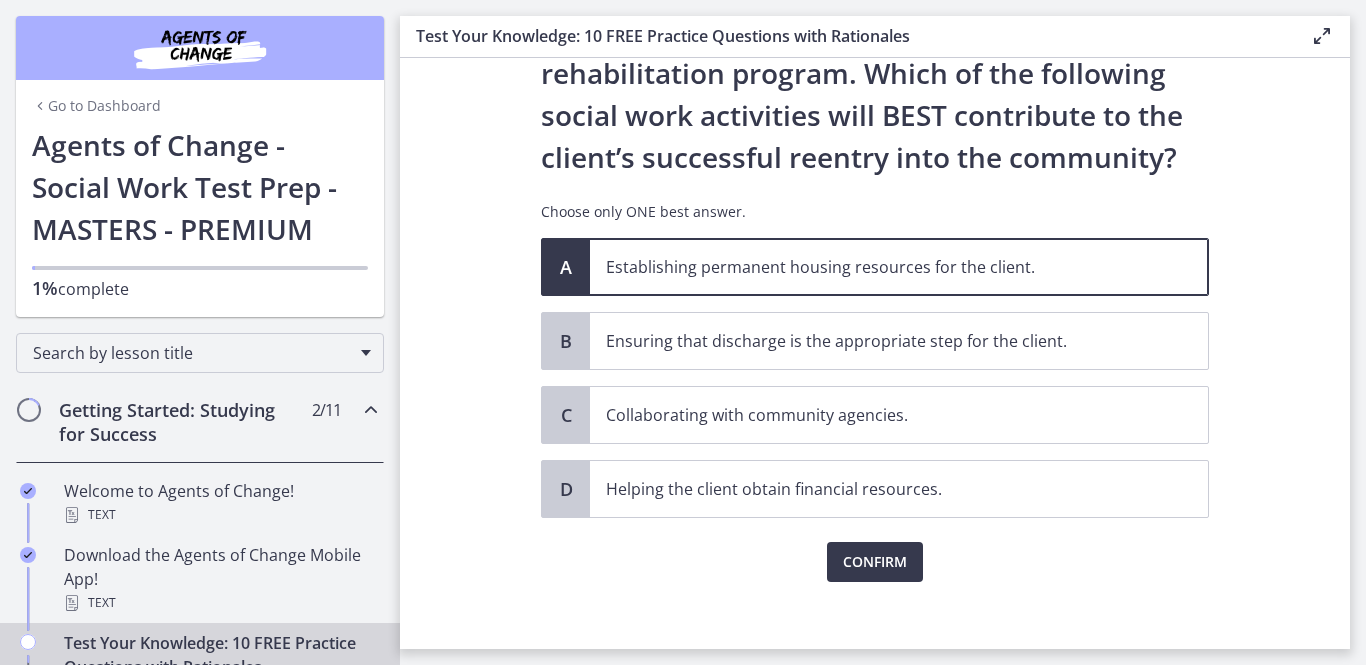 scroll, scrollTop: 167, scrollLeft: 0, axis: vertical 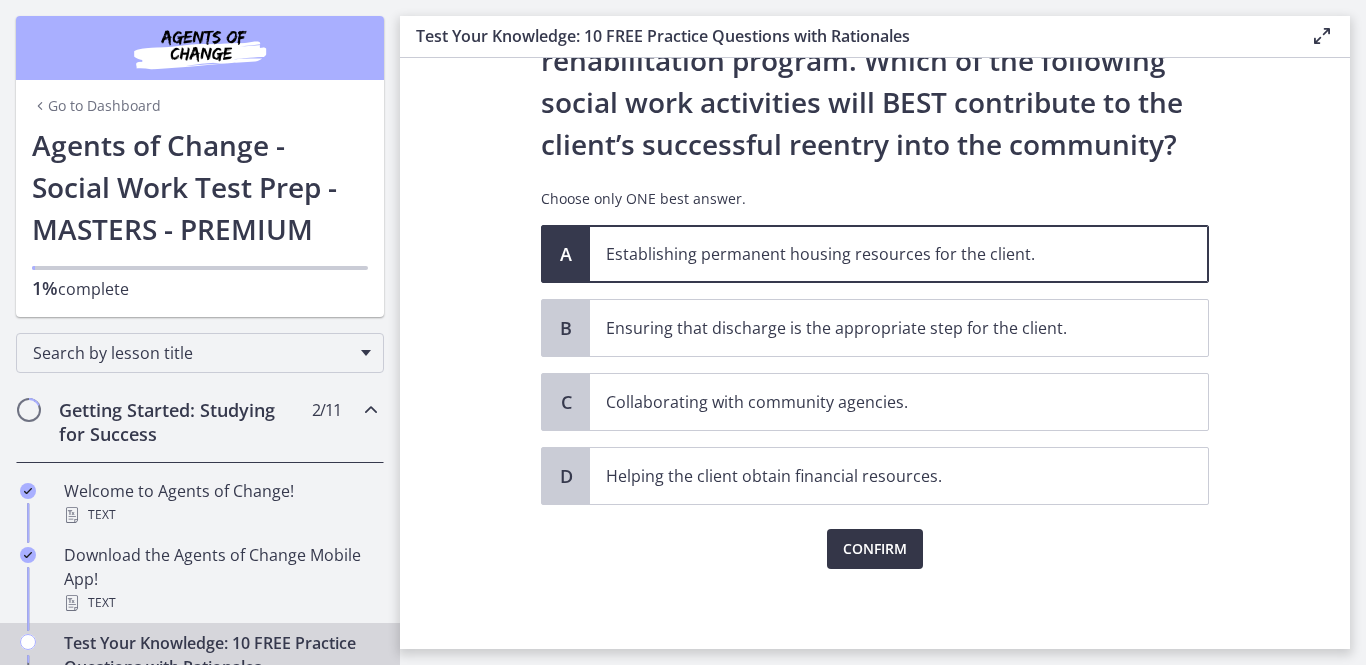 click on "Confirm" at bounding box center (875, 549) 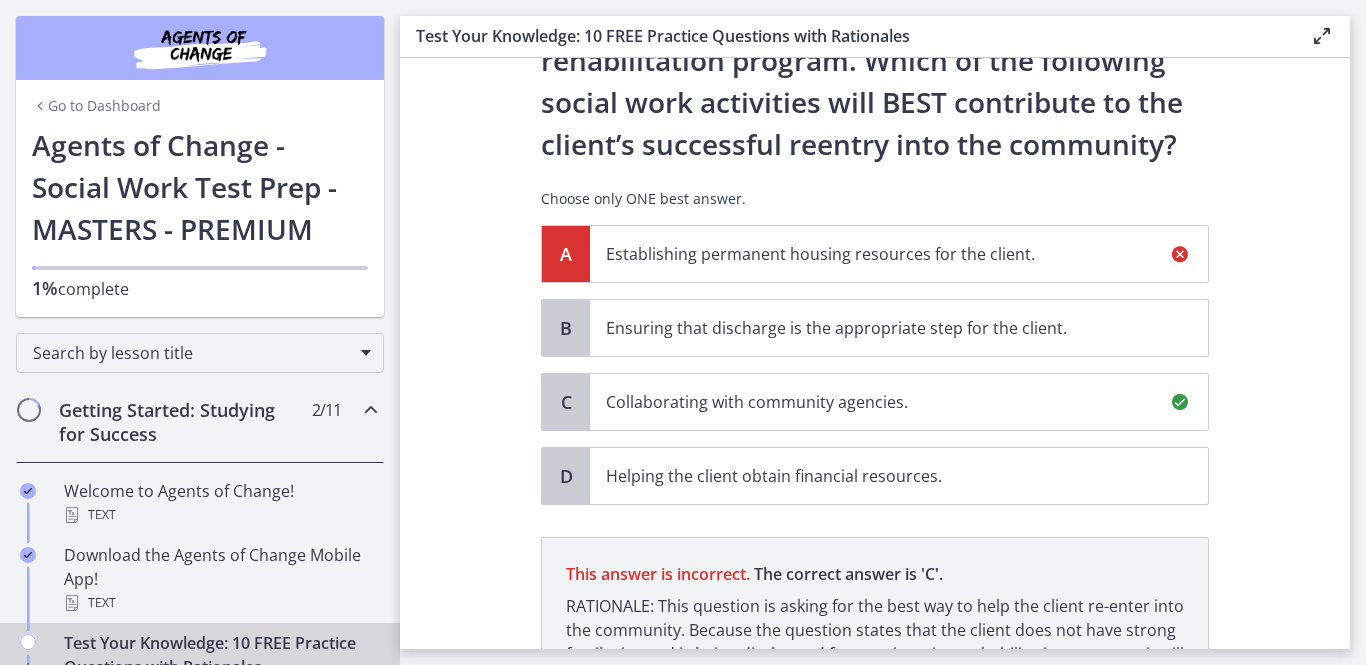 scroll, scrollTop: 401, scrollLeft: 0, axis: vertical 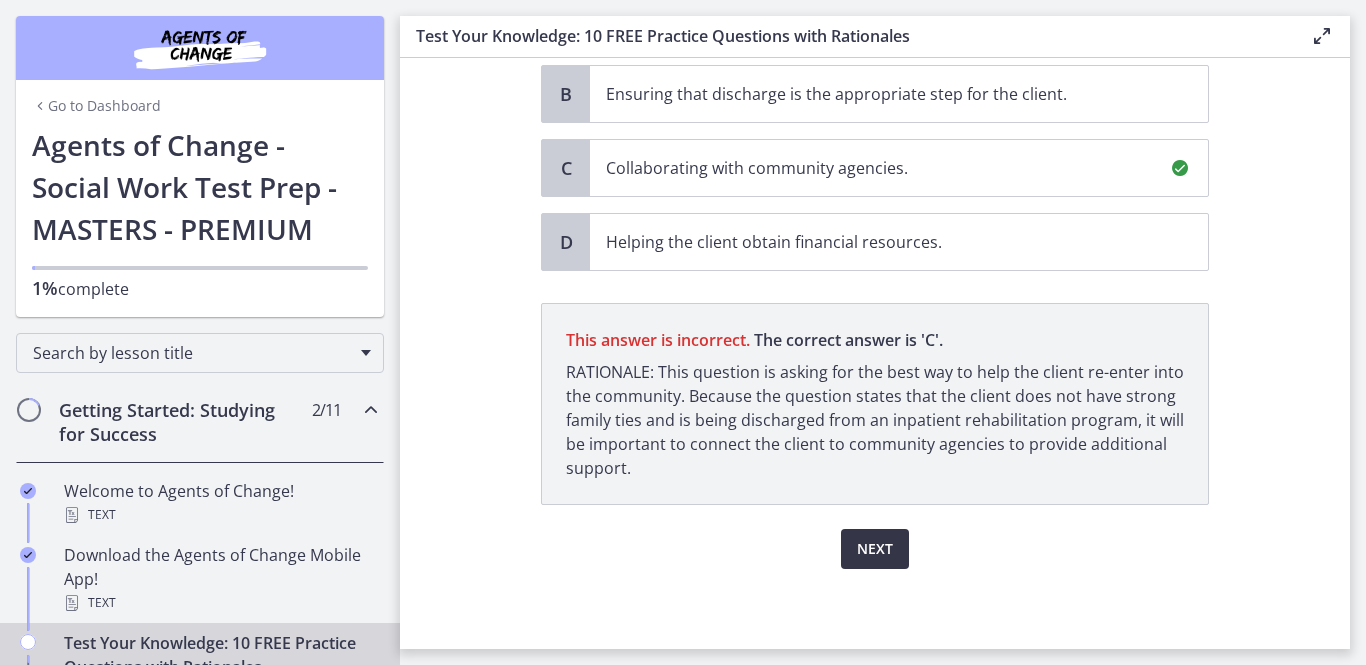 click on "Next" at bounding box center (875, 549) 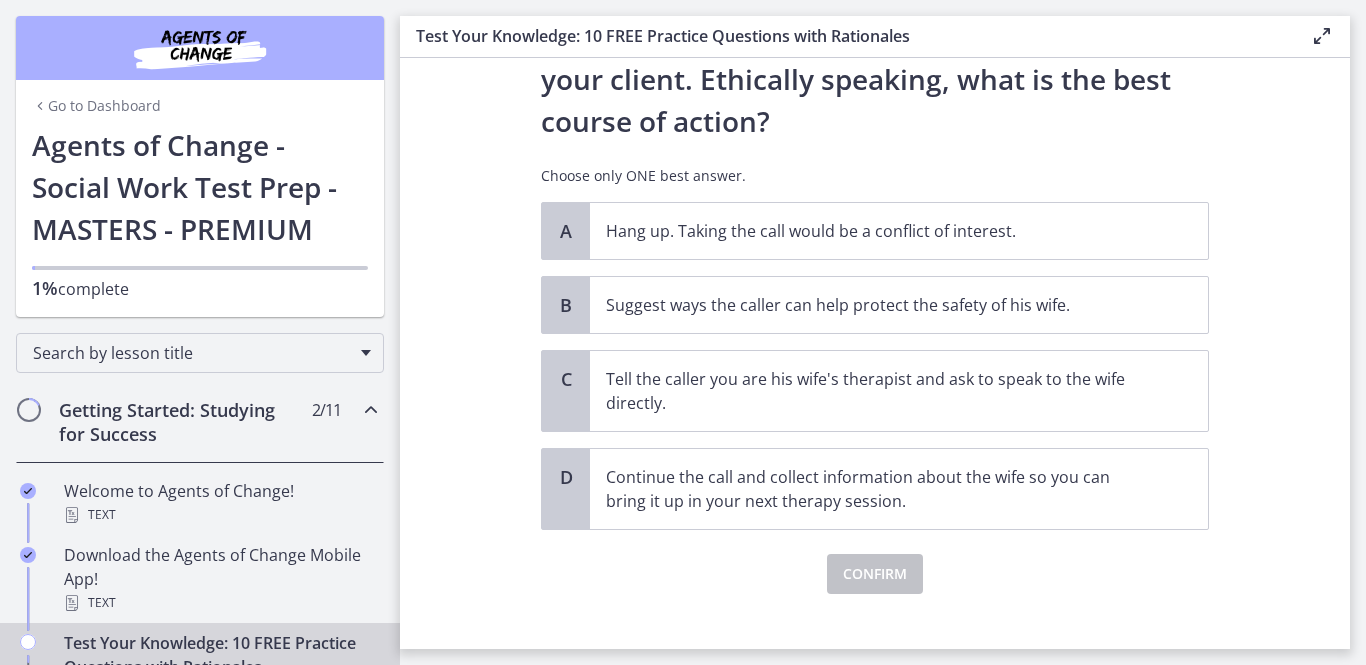 scroll, scrollTop: 318, scrollLeft: 0, axis: vertical 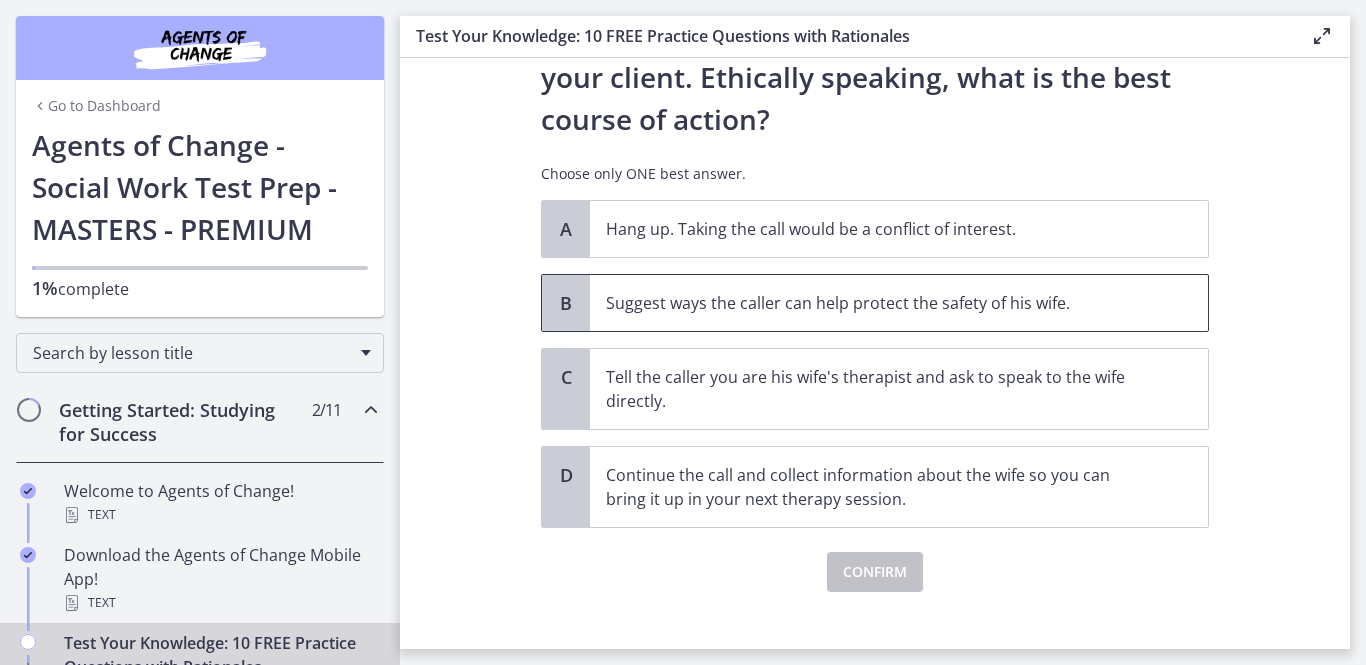 click on "Suggest ways the caller can help protect the safety of his wife." at bounding box center (879, 303) 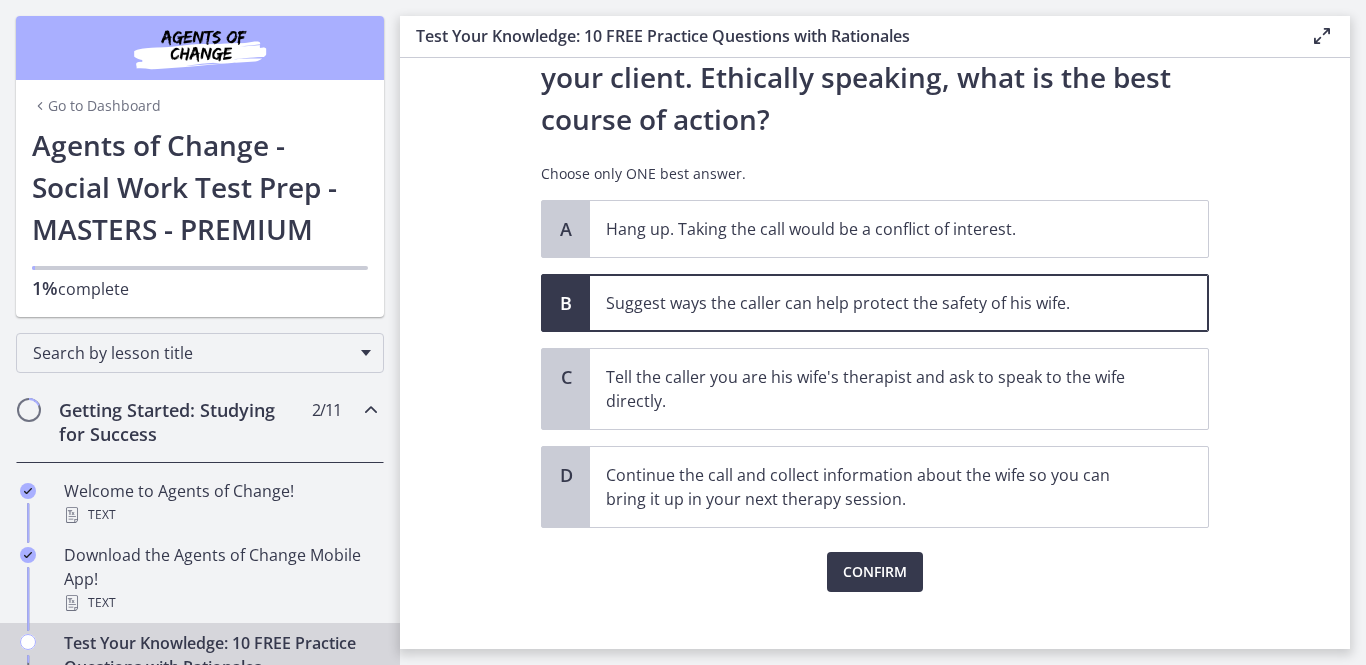 scroll, scrollTop: 341, scrollLeft: 0, axis: vertical 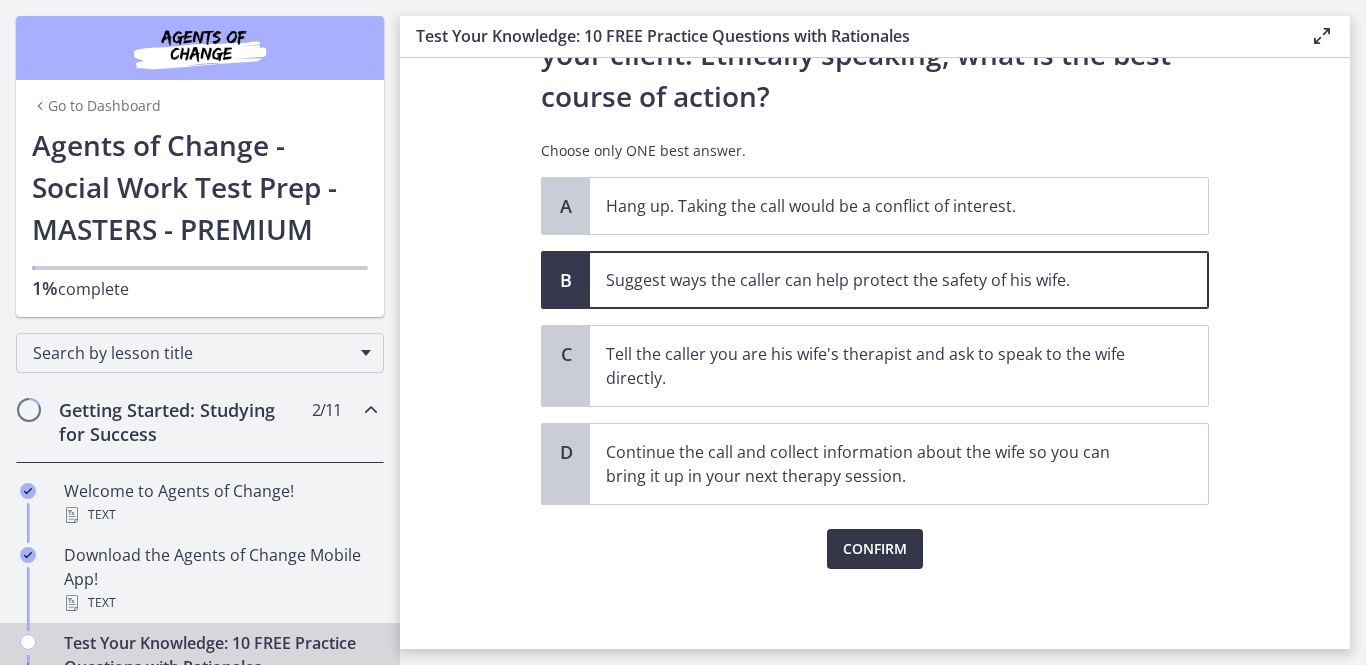 click on "Confirm" at bounding box center (875, 549) 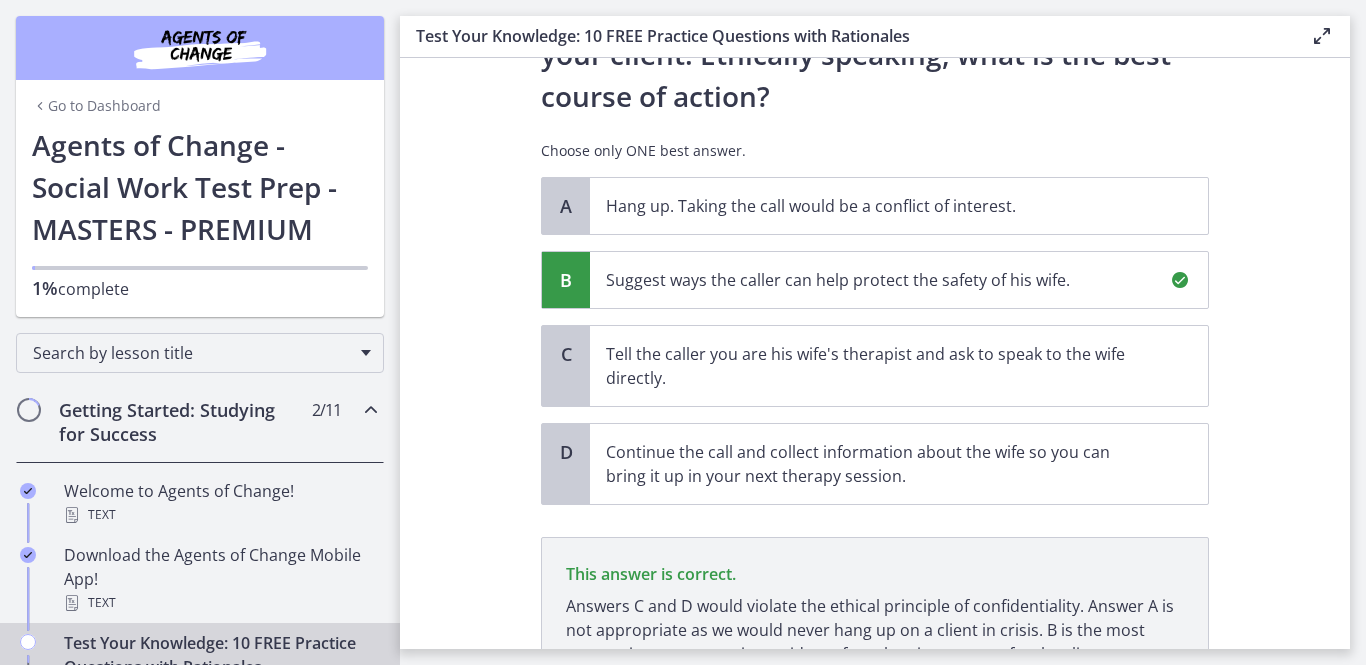 scroll, scrollTop: 527, scrollLeft: 0, axis: vertical 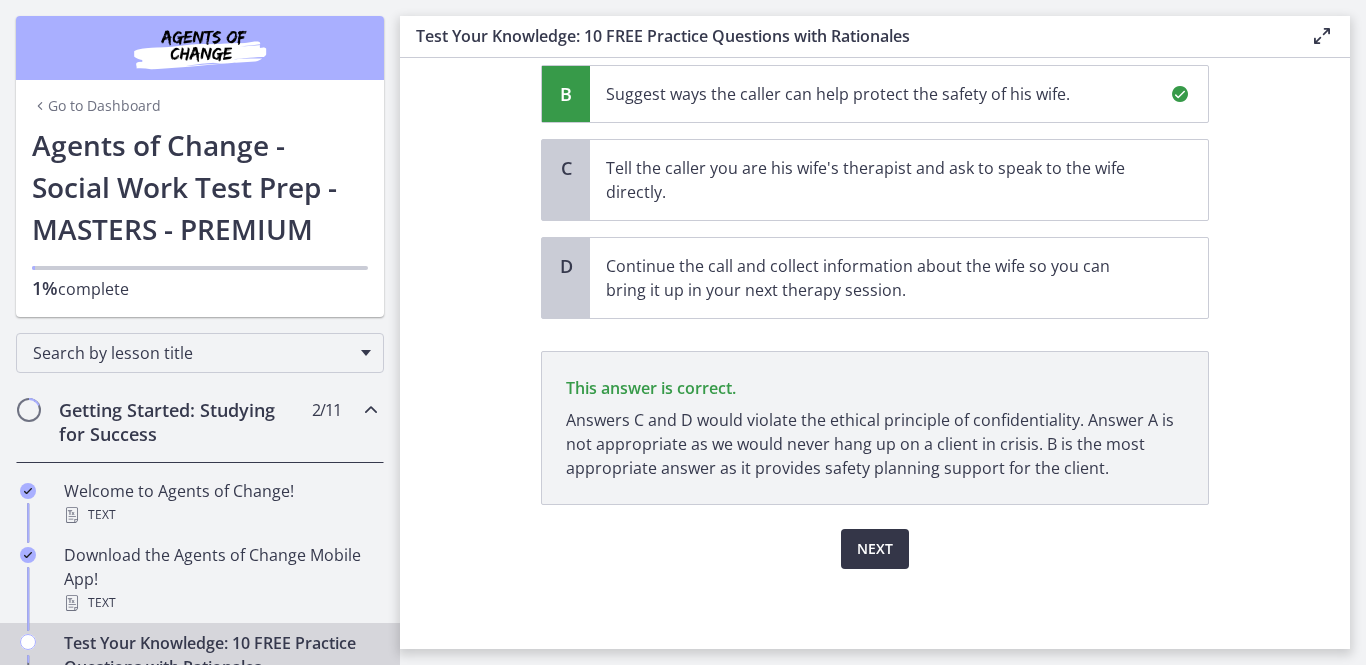 click on "Next" at bounding box center [875, 549] 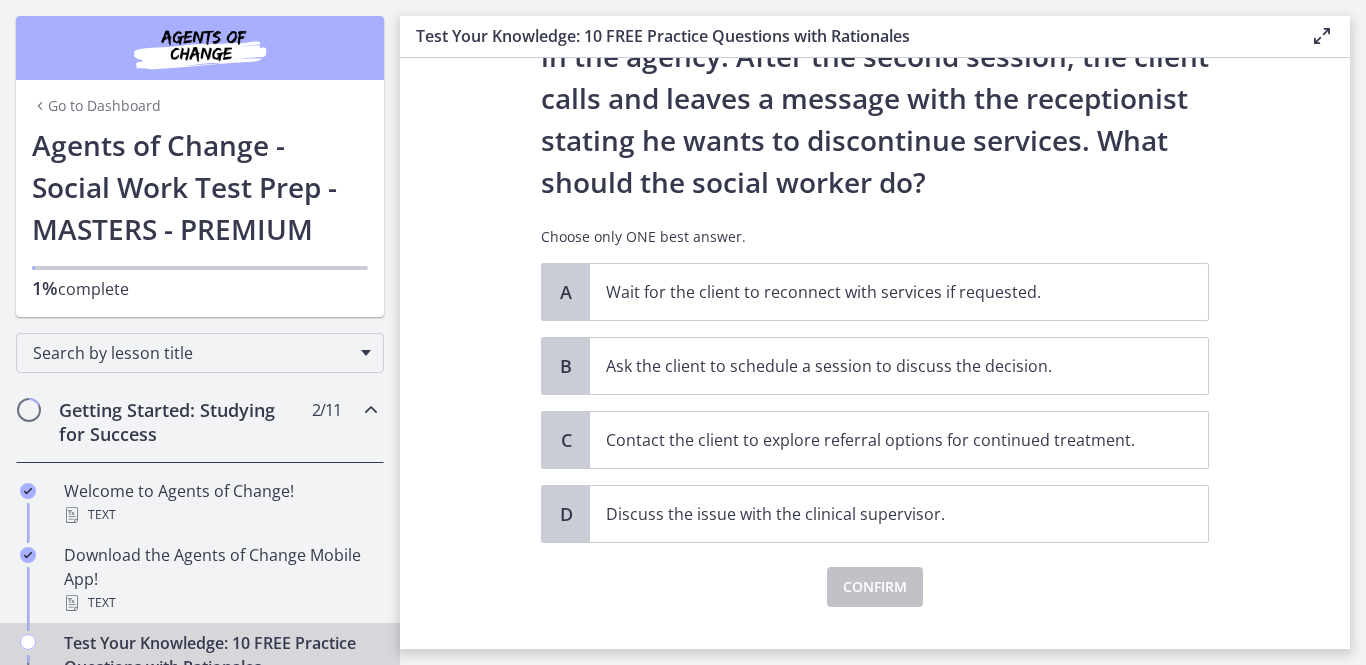 scroll, scrollTop: 219, scrollLeft: 0, axis: vertical 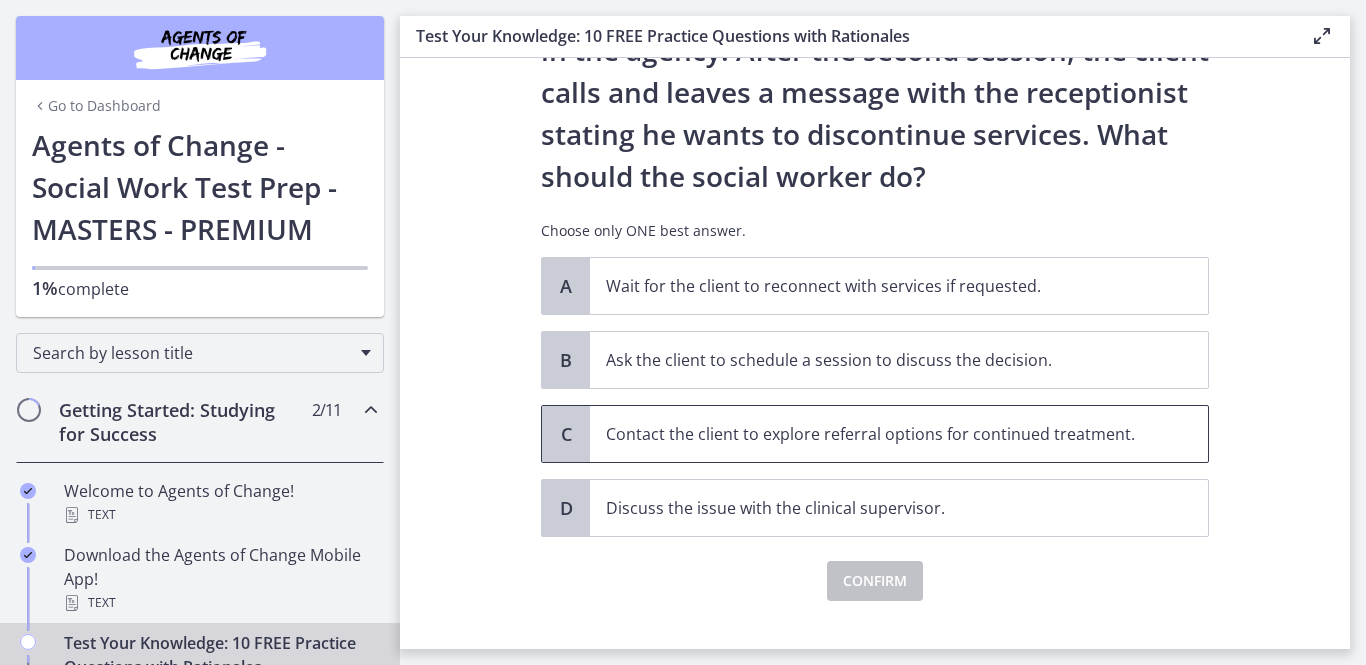 click on "Contact the client to explore referral options for continued treatment." at bounding box center (879, 434) 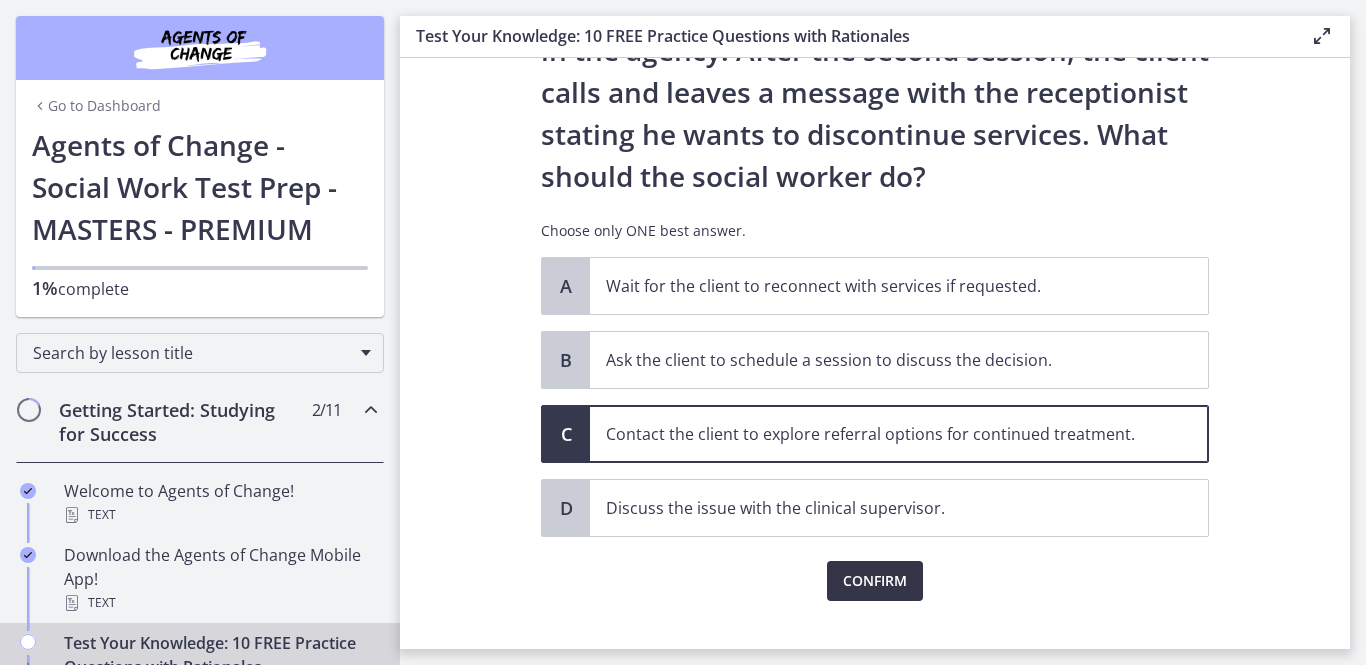 click on "Confirm" at bounding box center [875, 581] 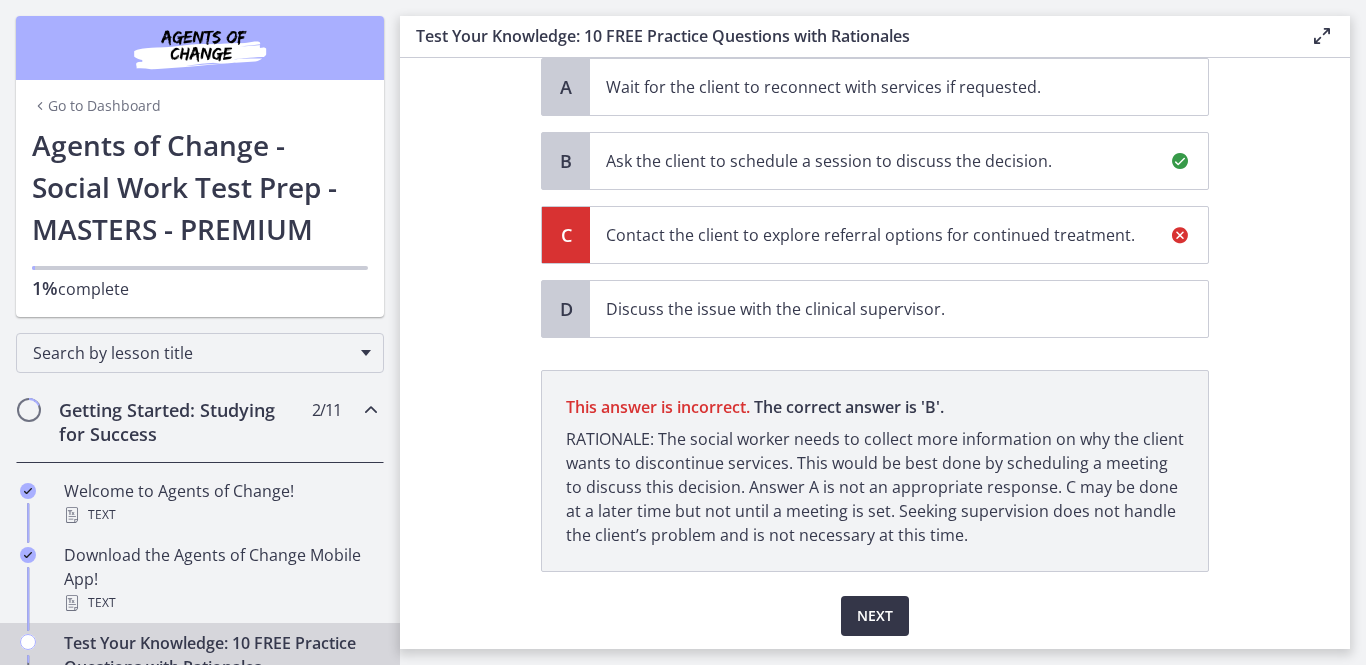 scroll, scrollTop: 485, scrollLeft: 0, axis: vertical 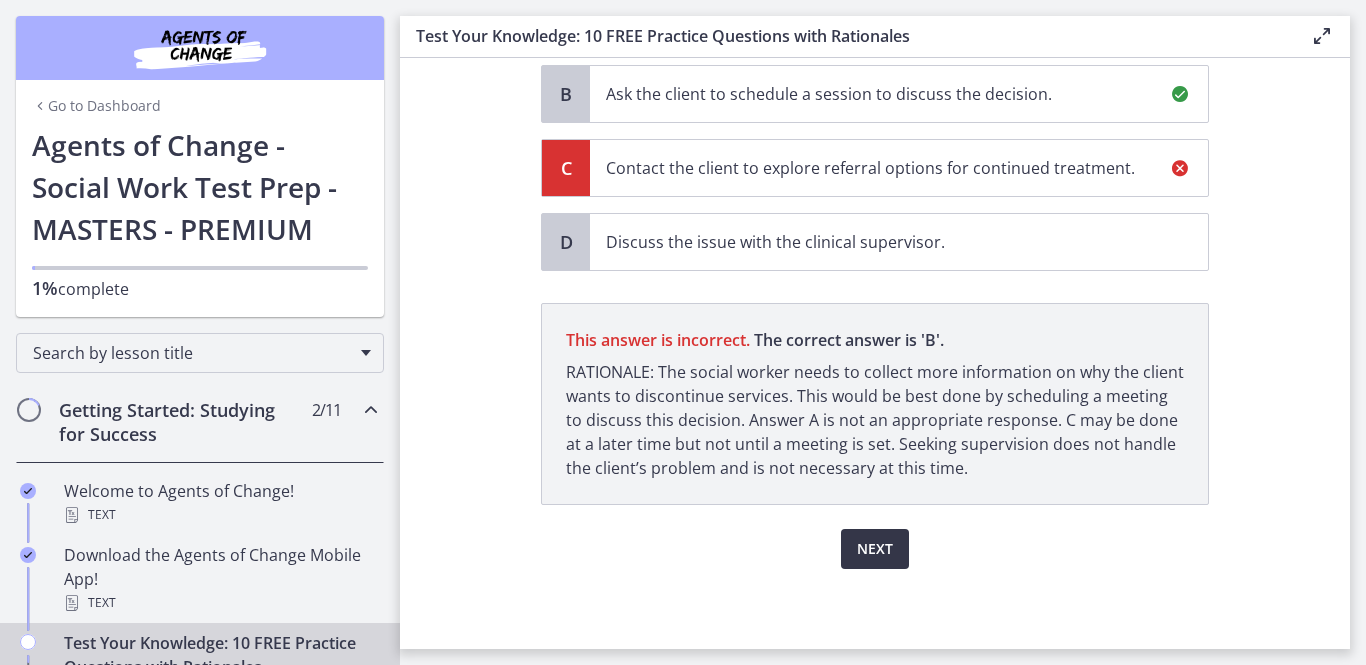 click on "Next" at bounding box center (875, 549) 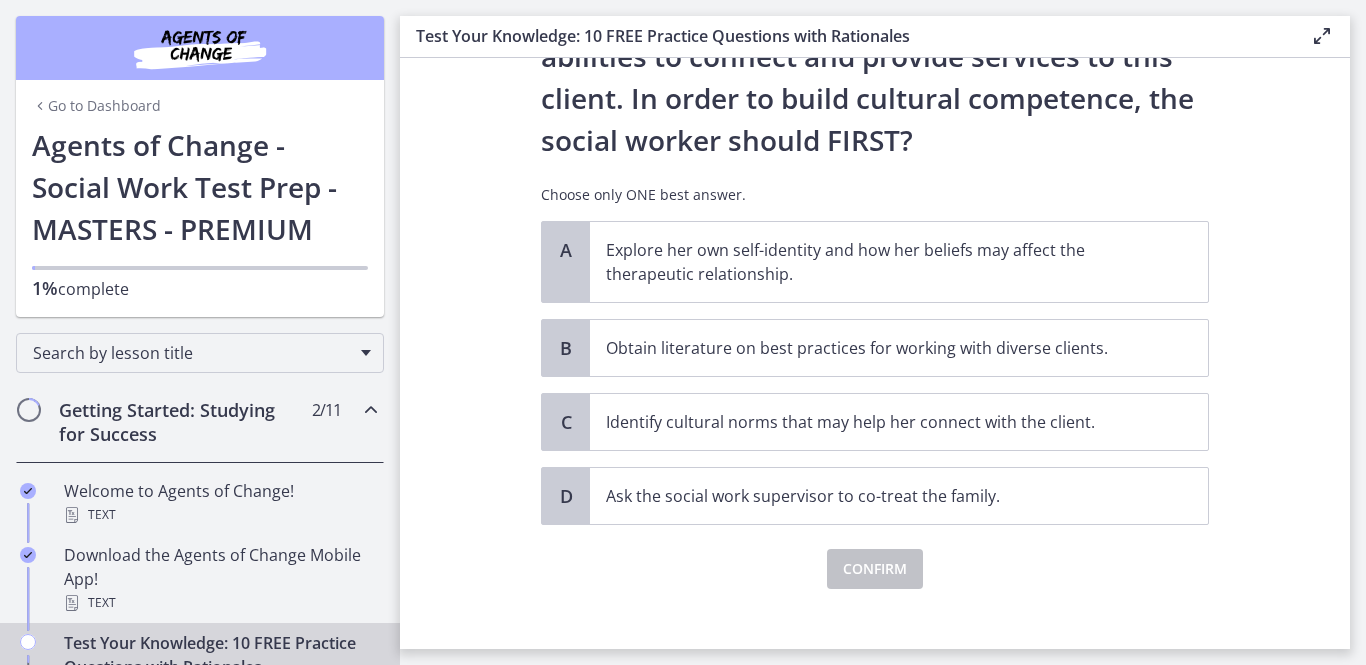 scroll, scrollTop: 341, scrollLeft: 0, axis: vertical 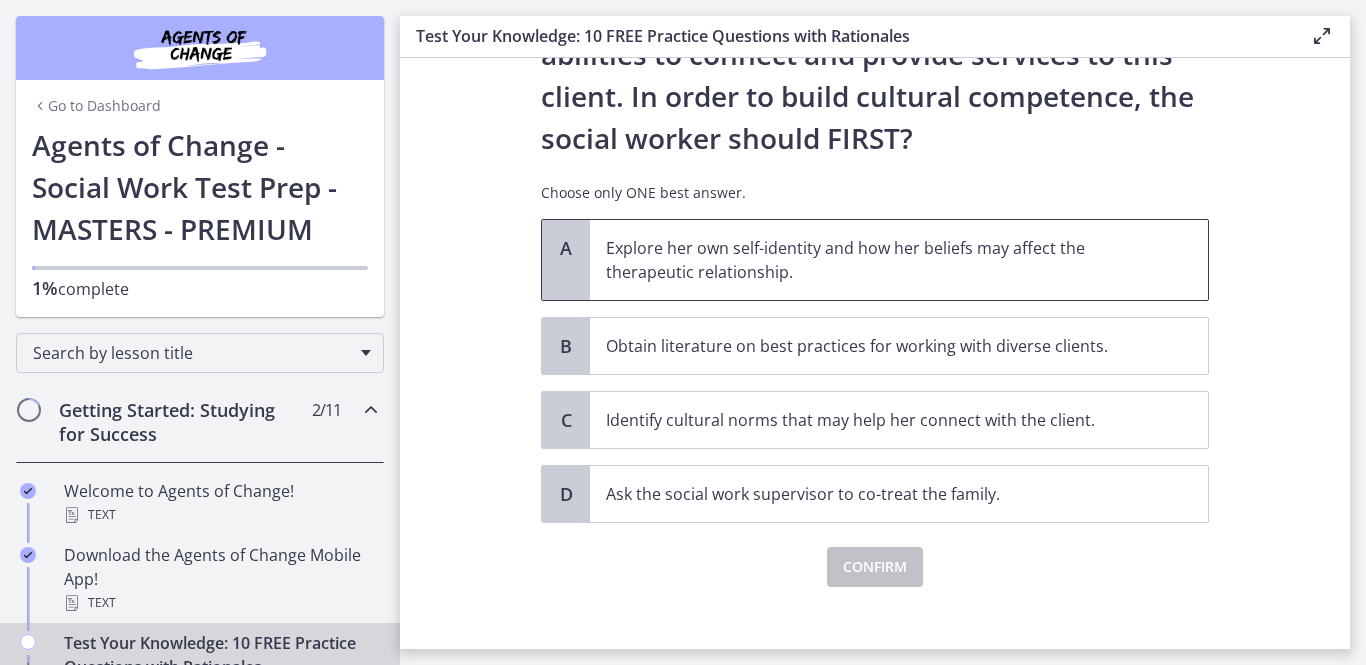 click on "Explore her own self-identity and how her beliefs may affect the therapeutic relationship." at bounding box center [879, 260] 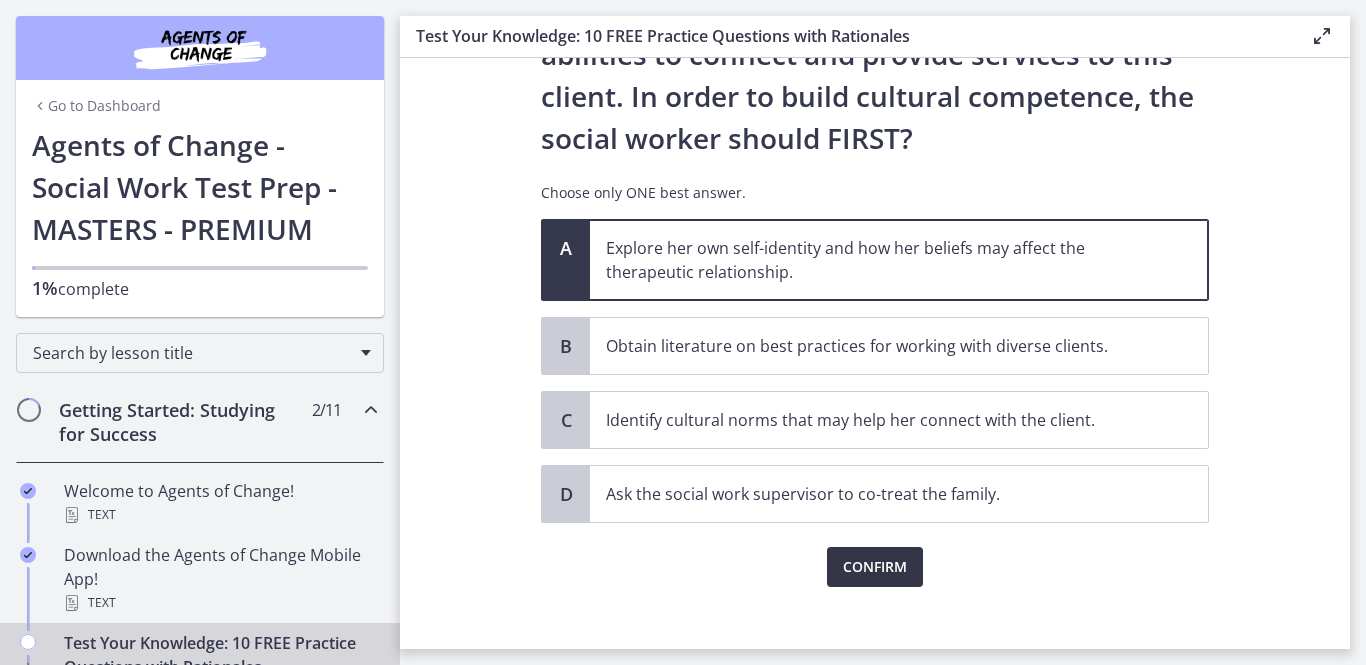 click on "Confirm" at bounding box center [875, 567] 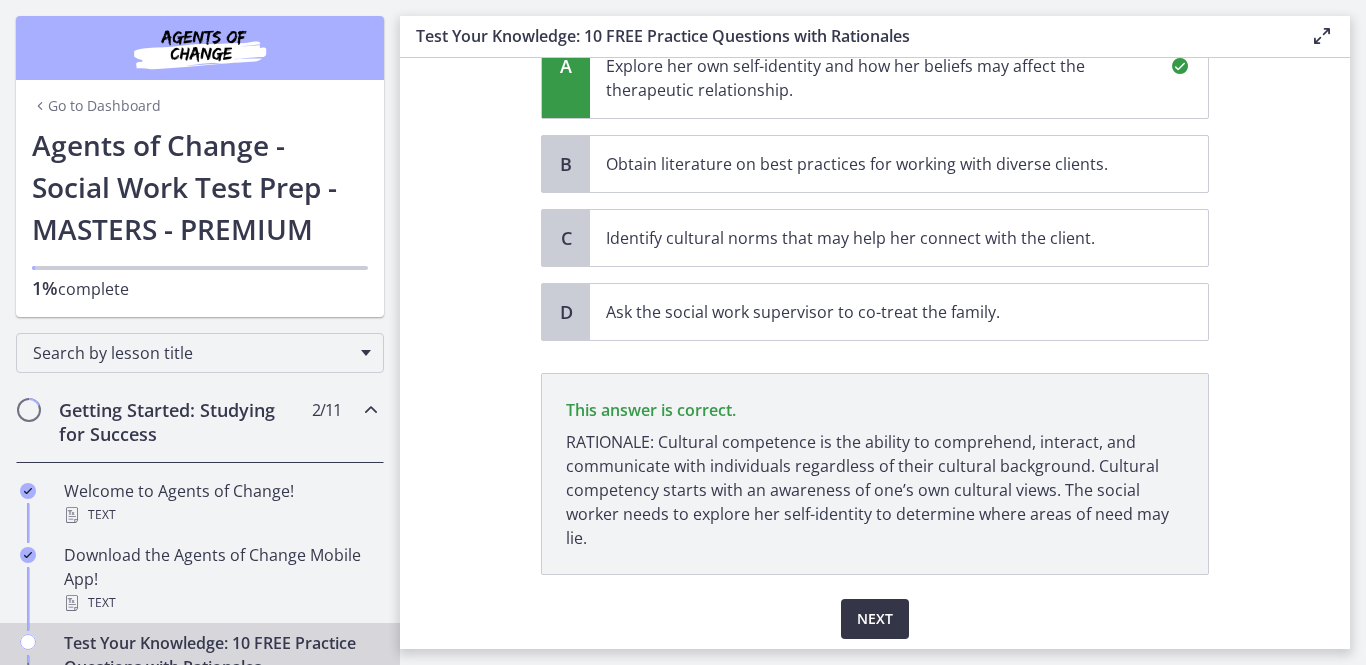scroll, scrollTop: 593, scrollLeft: 0, axis: vertical 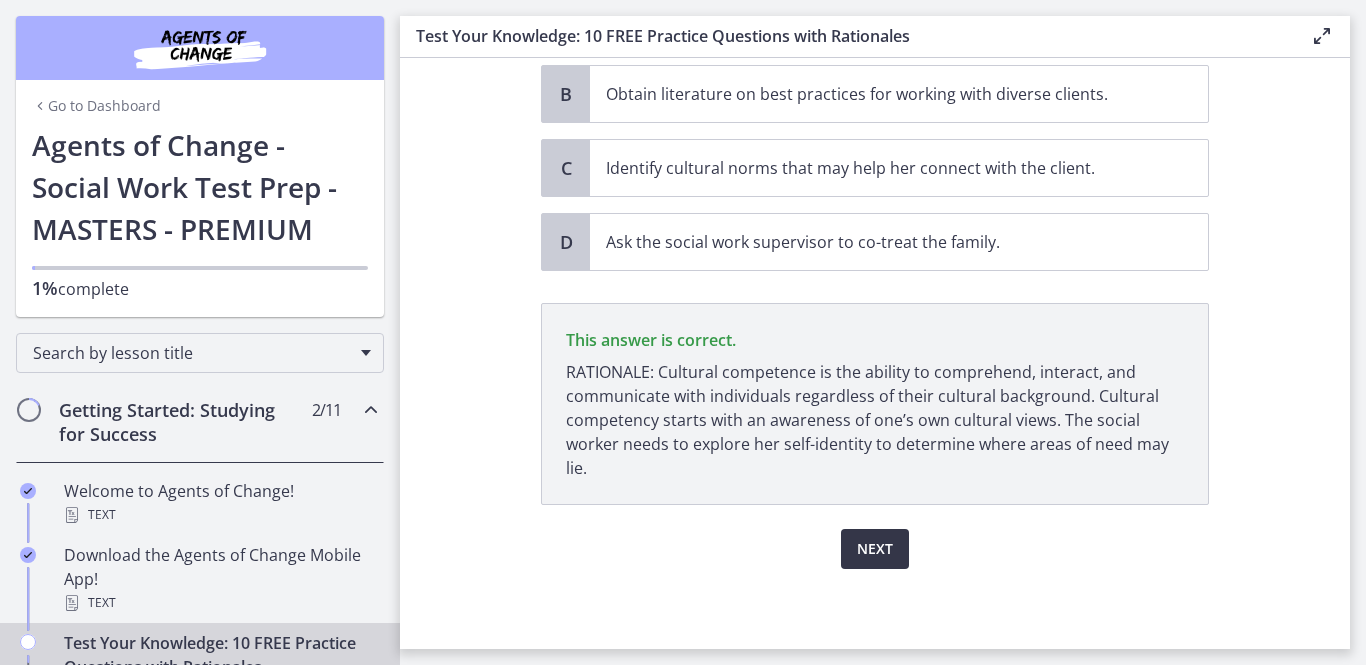 click on "Next" at bounding box center (875, 549) 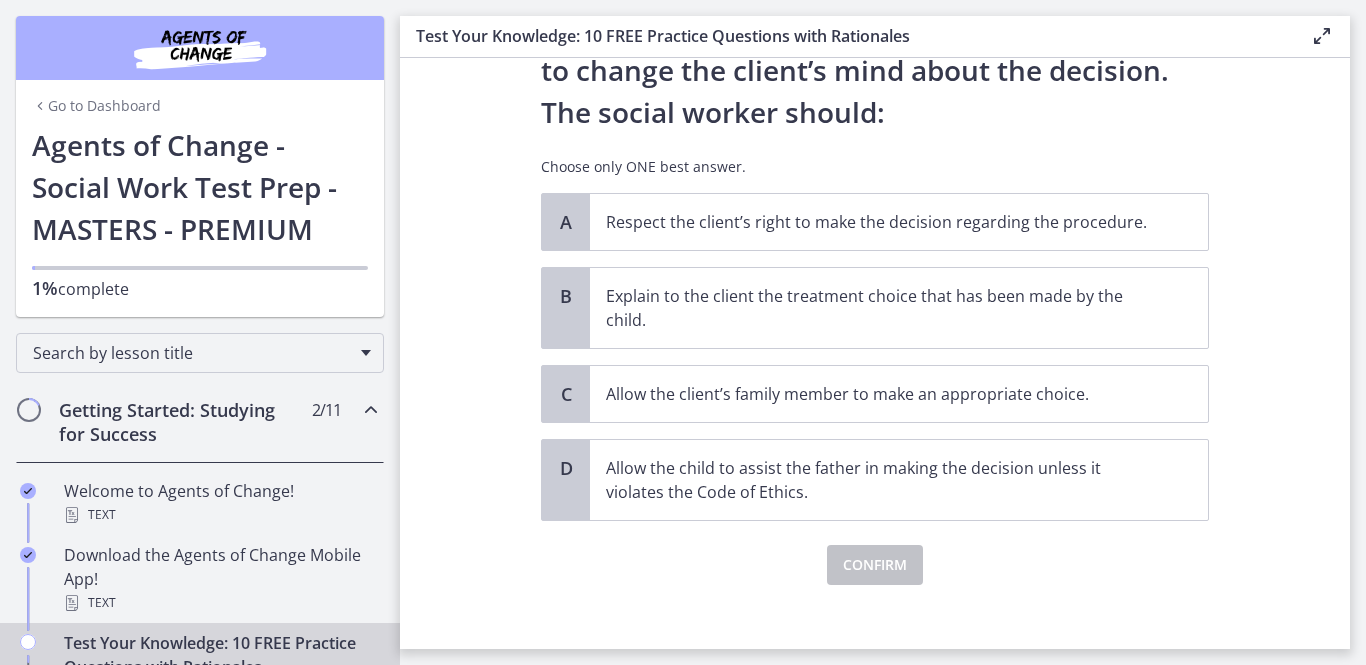 scroll, scrollTop: 291, scrollLeft: 0, axis: vertical 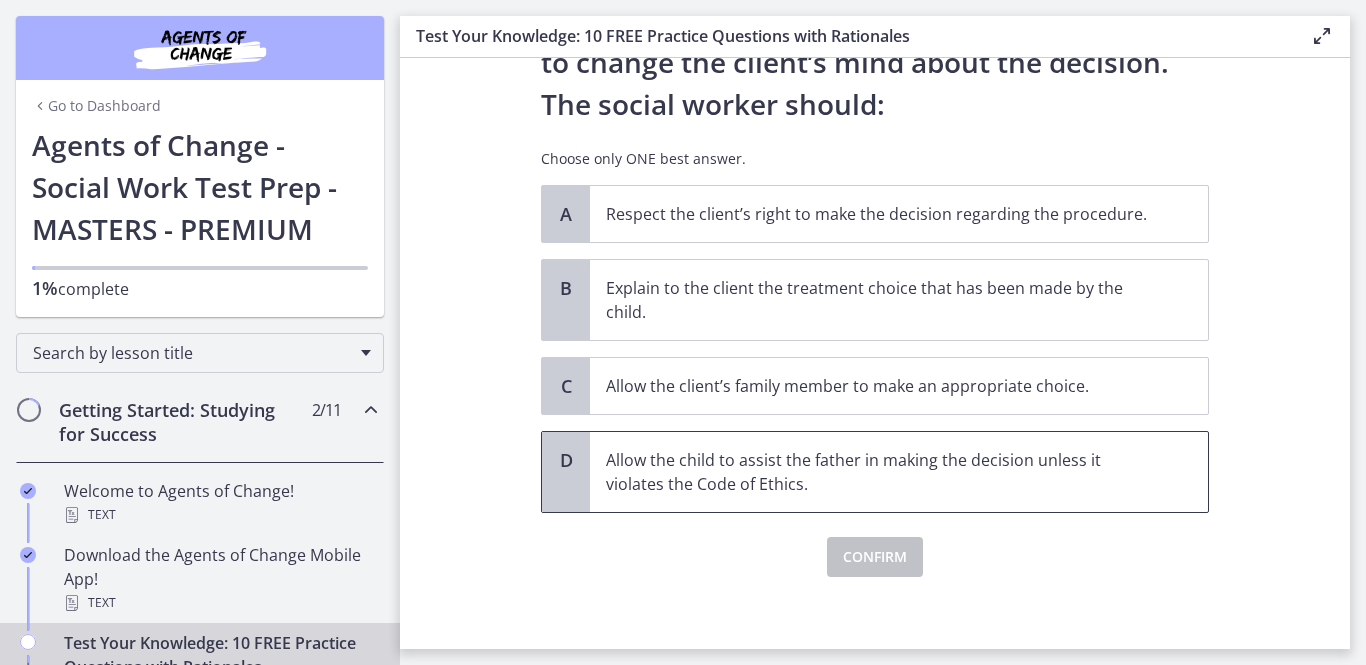 click on "Allow the child to assist the father in making the decision unless it violates the Code of Ethics." at bounding box center [879, 472] 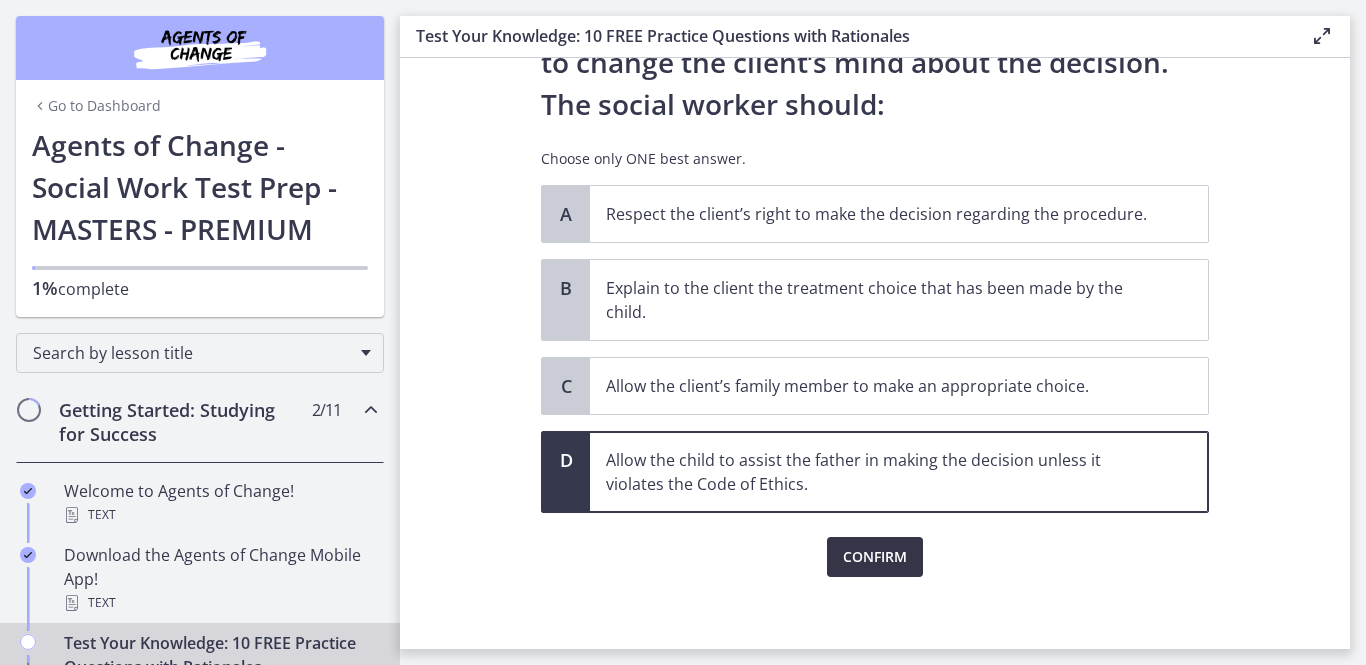 click on "Confirm" at bounding box center [875, 557] 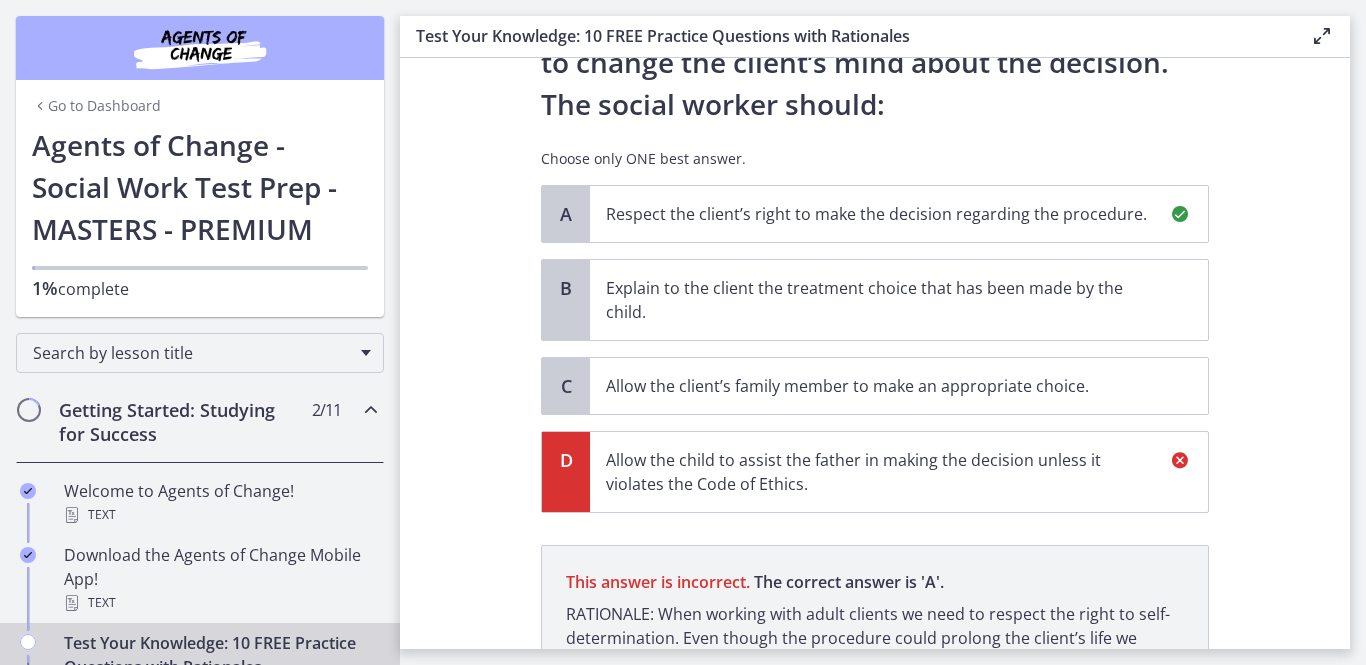 scroll, scrollTop: 509, scrollLeft: 0, axis: vertical 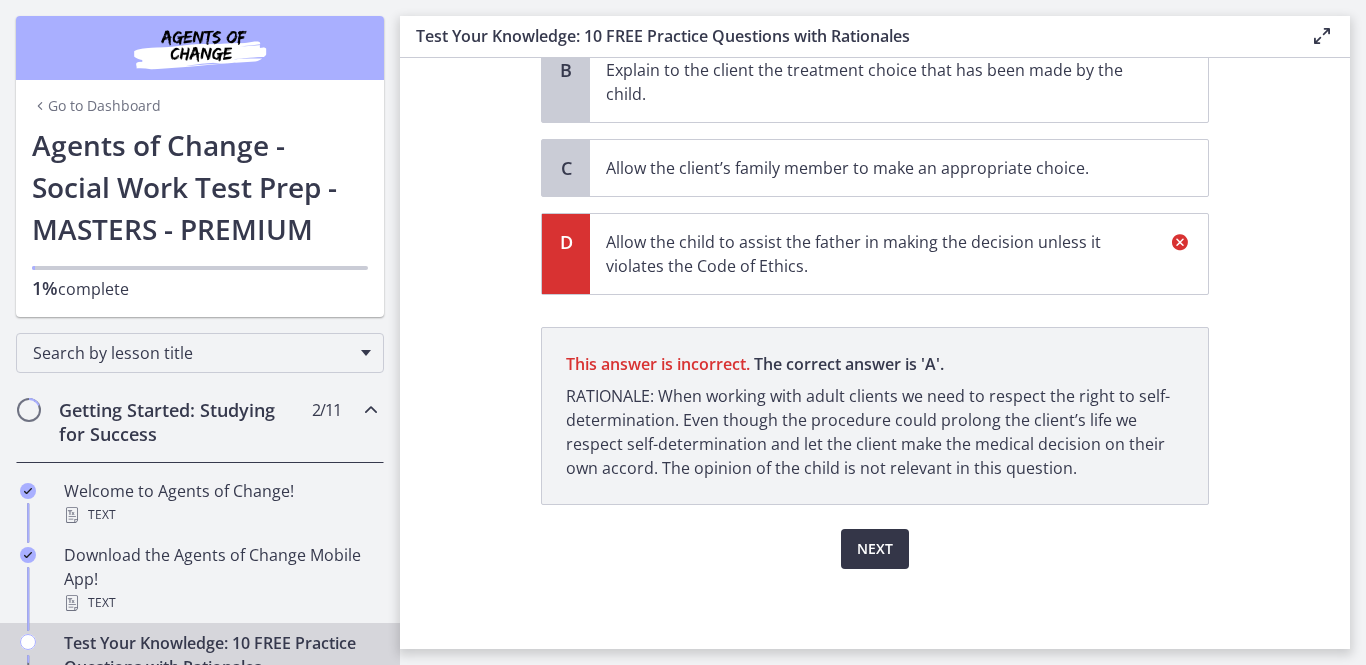 click on "Next" at bounding box center (875, 549) 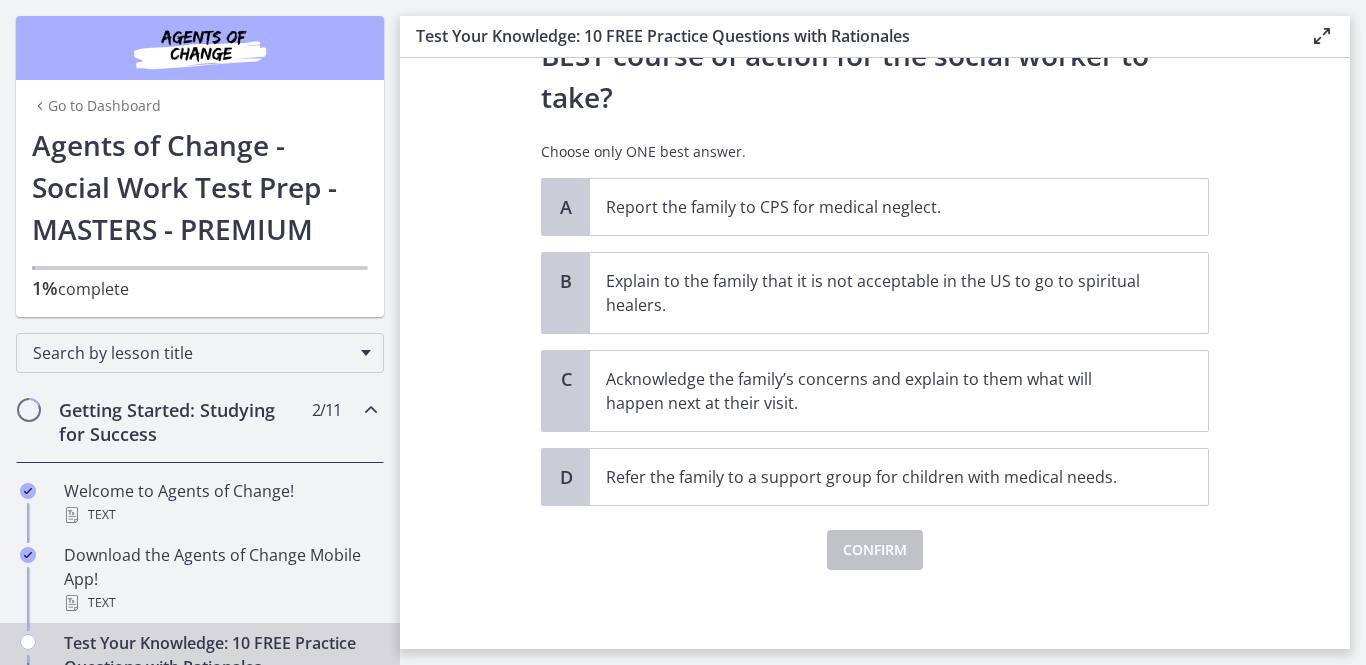 scroll, scrollTop: 467, scrollLeft: 0, axis: vertical 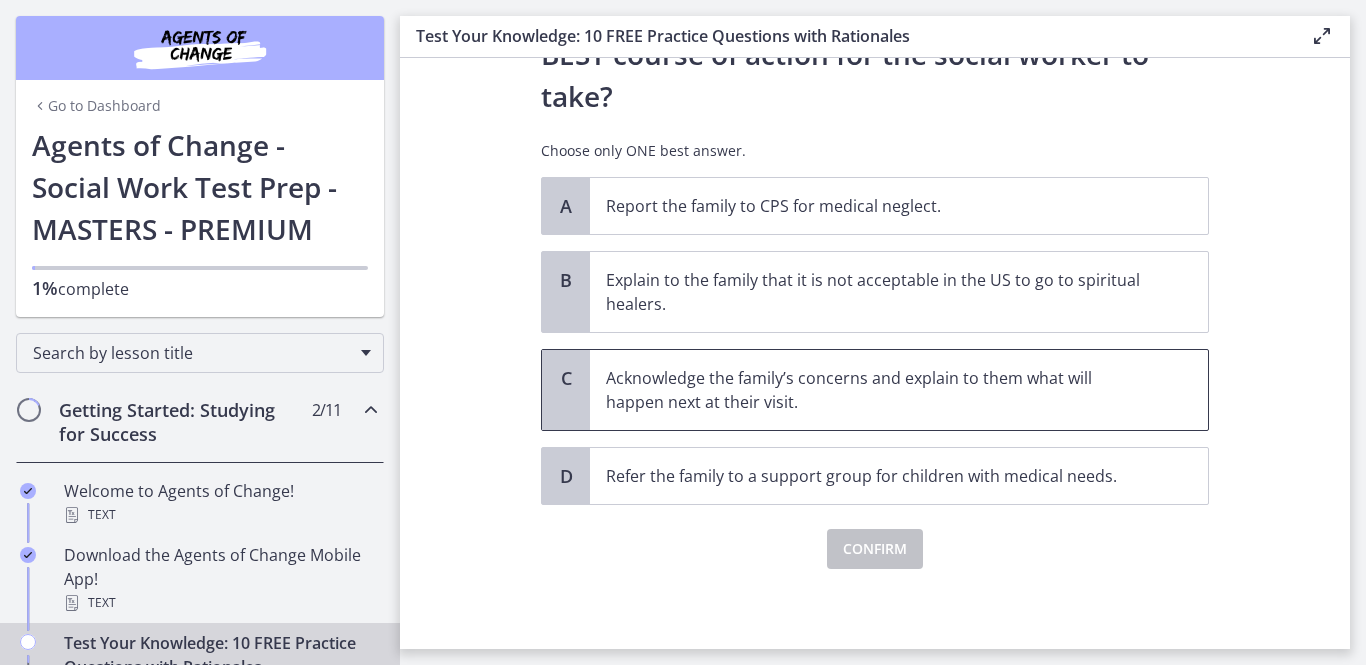 click on "Acknowledge the family’s concerns and explain to them what will happen next at their visit." at bounding box center (879, 390) 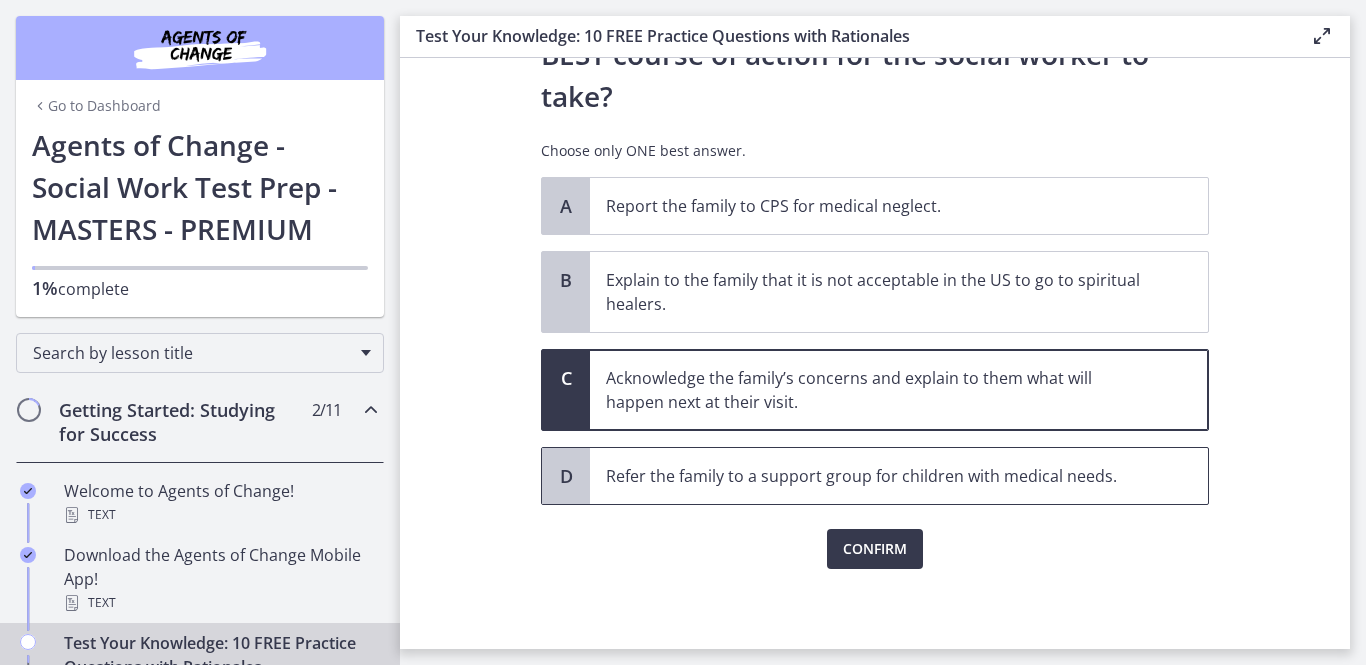 click on "Refer the family to a support group for children with medical needs." at bounding box center (899, 476) 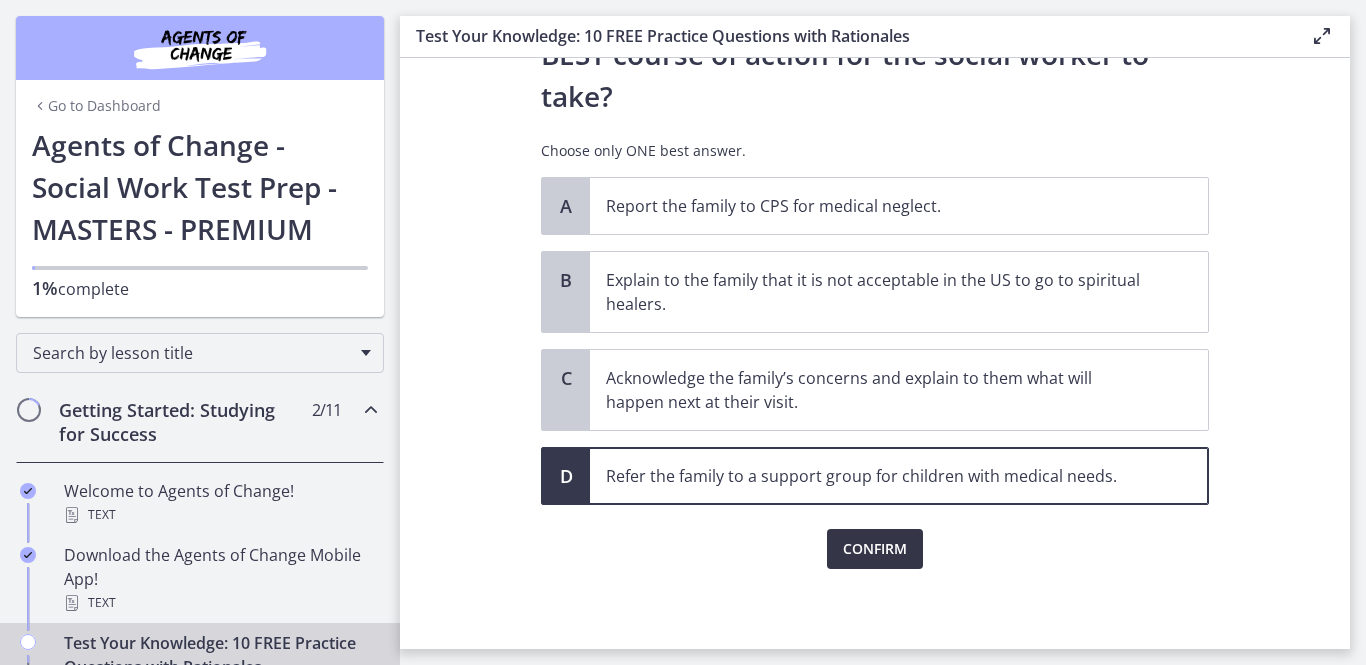 click on "Confirm" at bounding box center (875, 549) 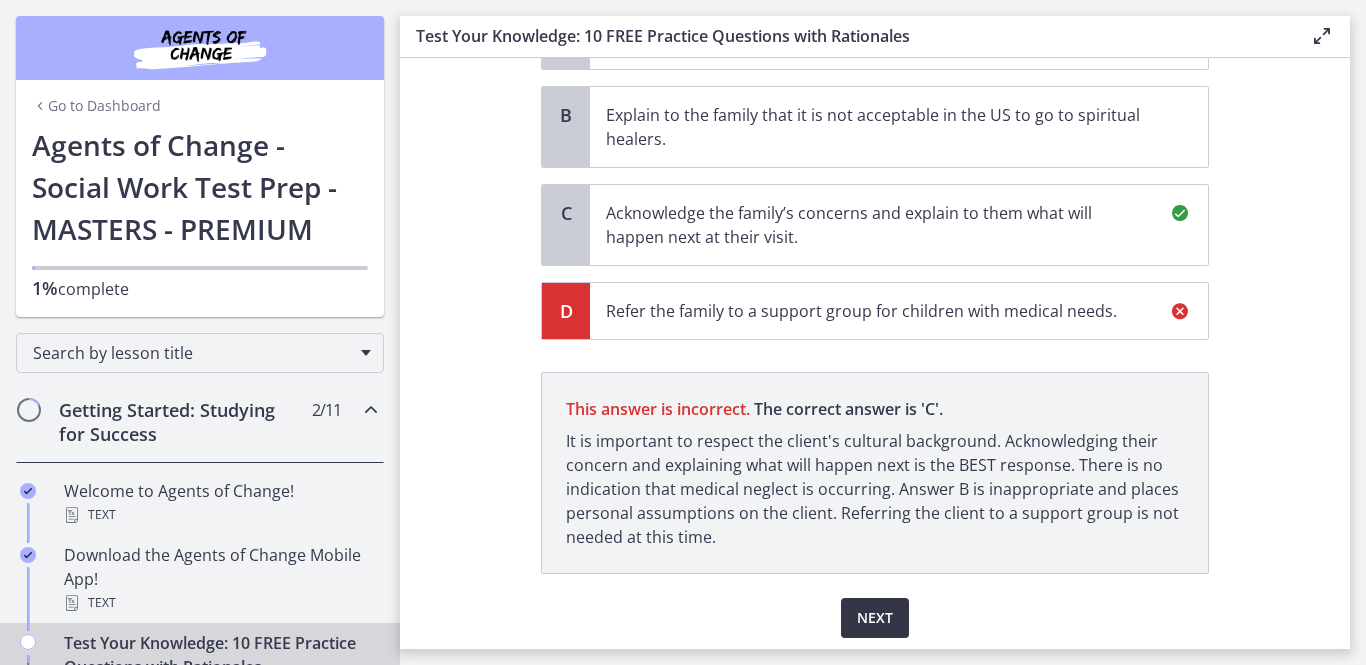scroll, scrollTop: 701, scrollLeft: 0, axis: vertical 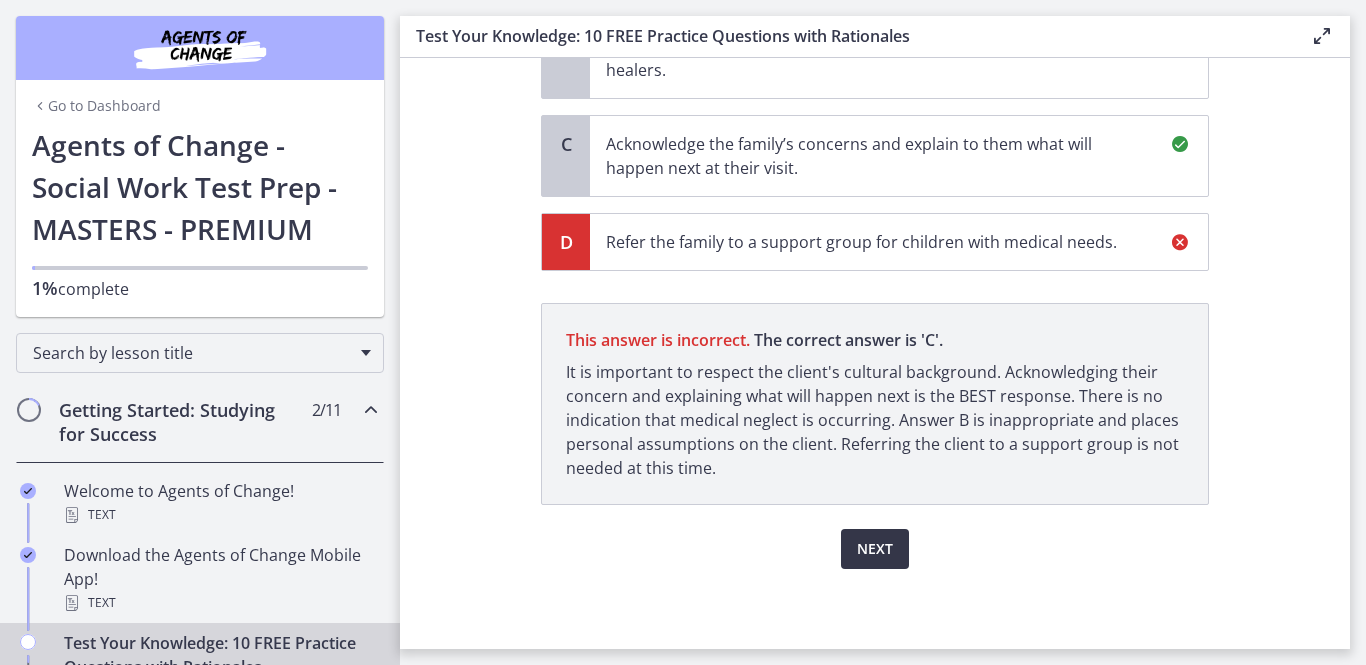 click on "Next" at bounding box center [875, 549] 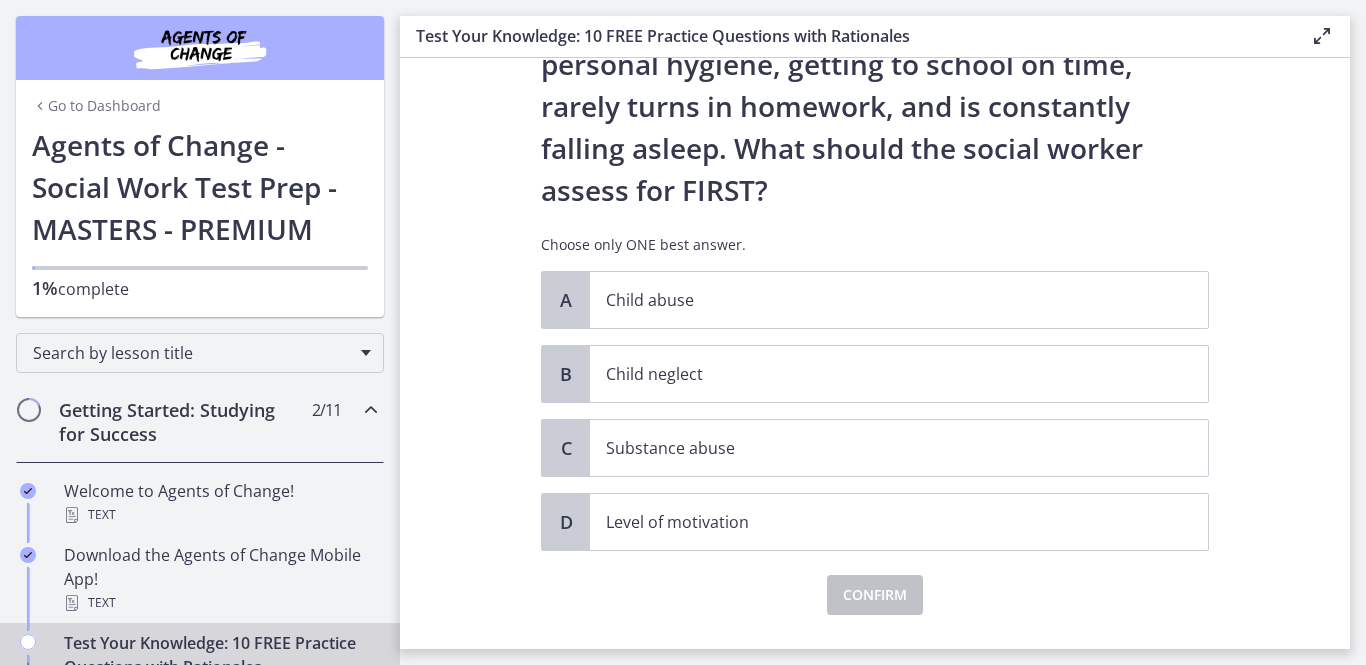 scroll, scrollTop: 170, scrollLeft: 0, axis: vertical 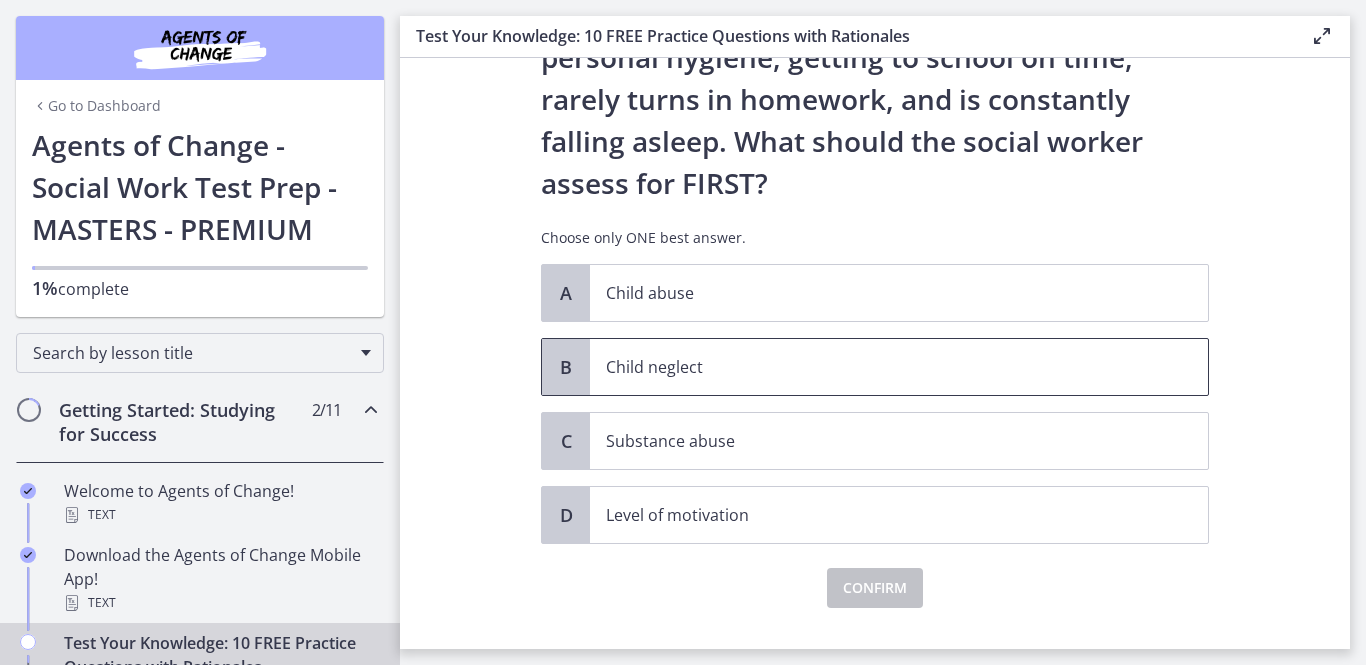 click on "Child neglect" at bounding box center (899, 367) 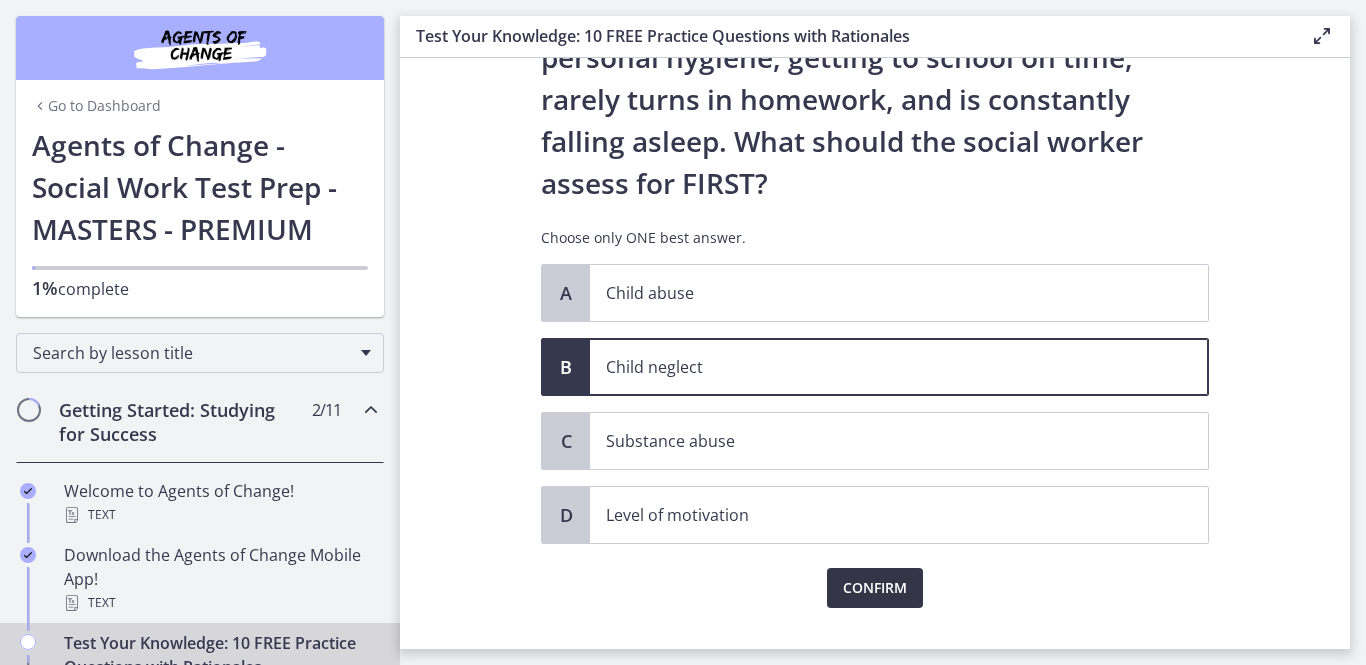 click on "Confirm" at bounding box center (875, 588) 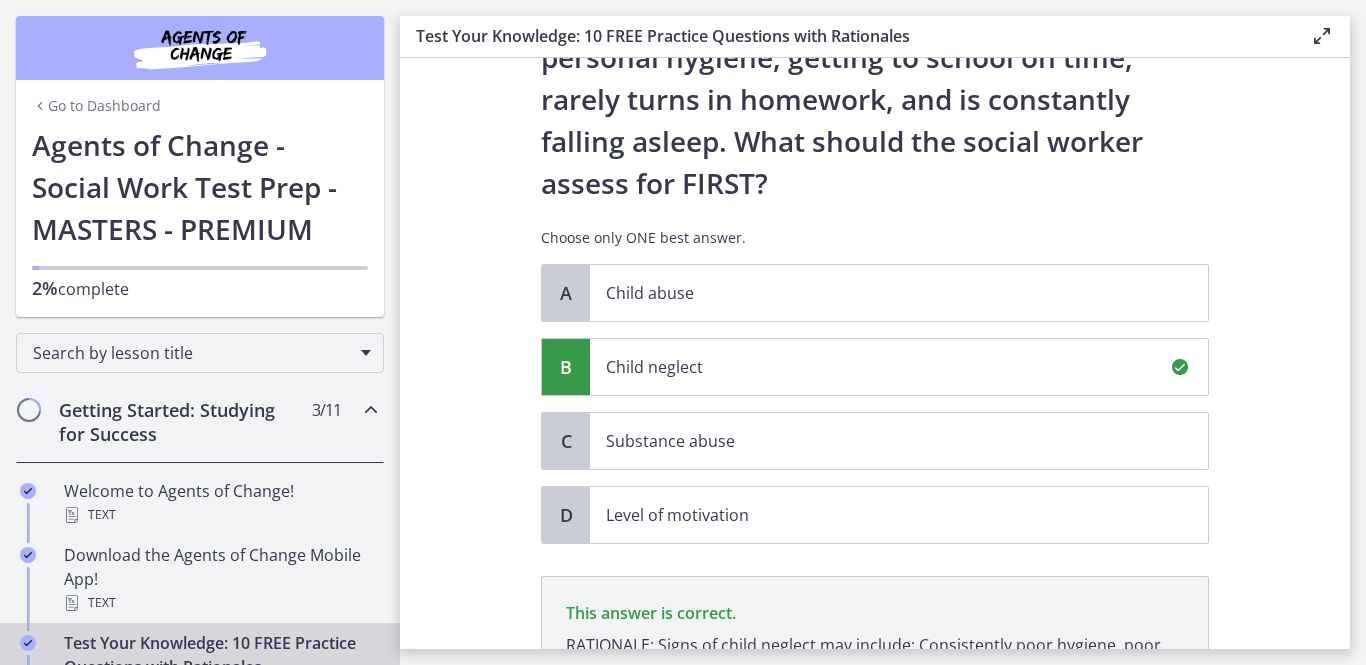 scroll, scrollTop: 443, scrollLeft: 0, axis: vertical 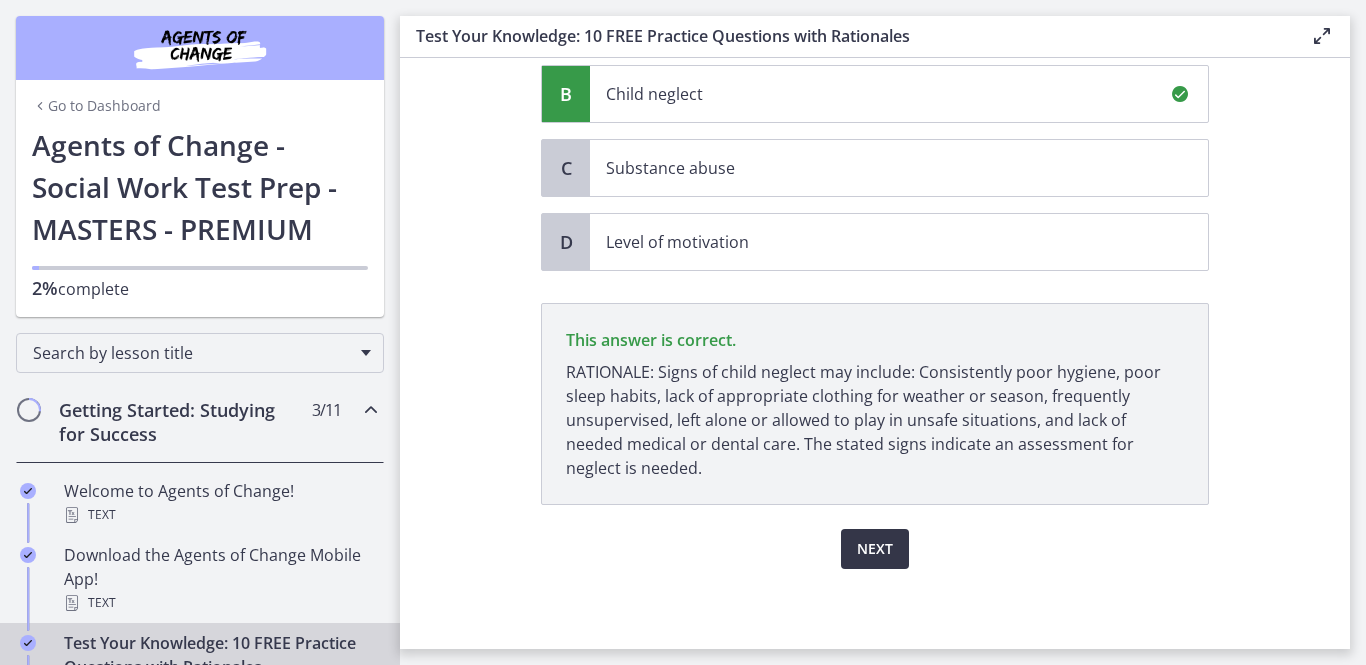 click on "Next" at bounding box center [875, 549] 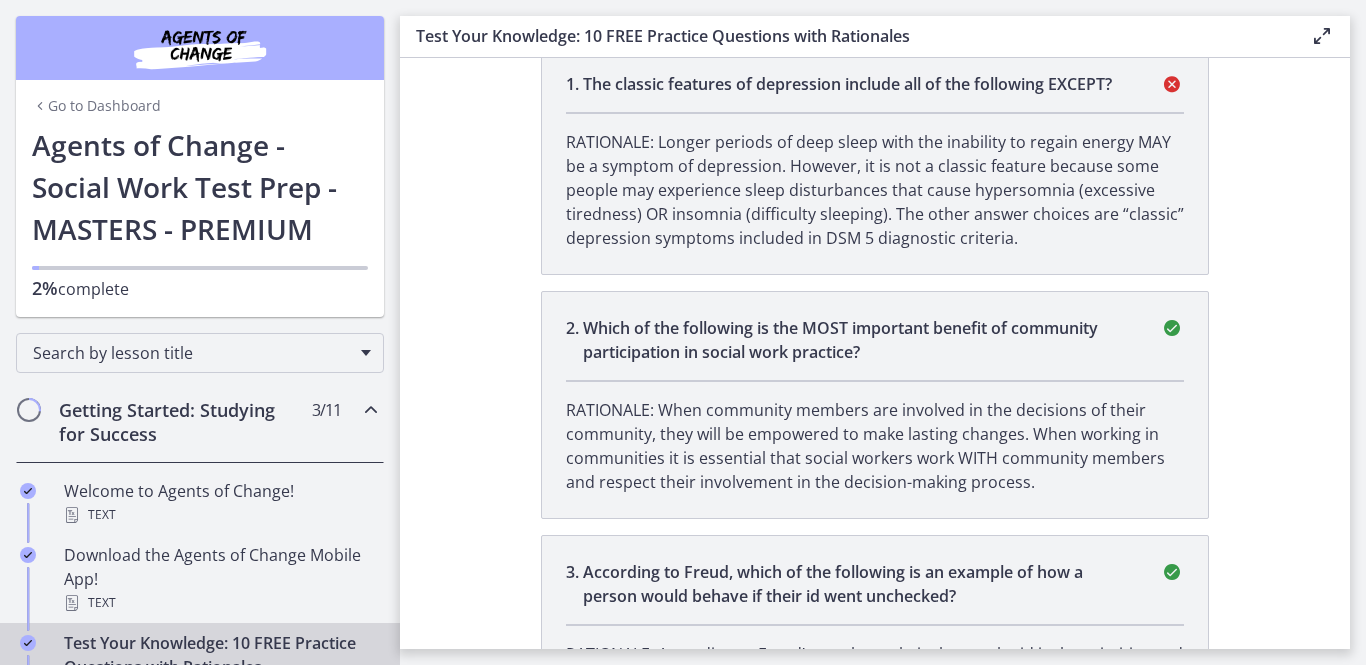 scroll, scrollTop: 0, scrollLeft: 0, axis: both 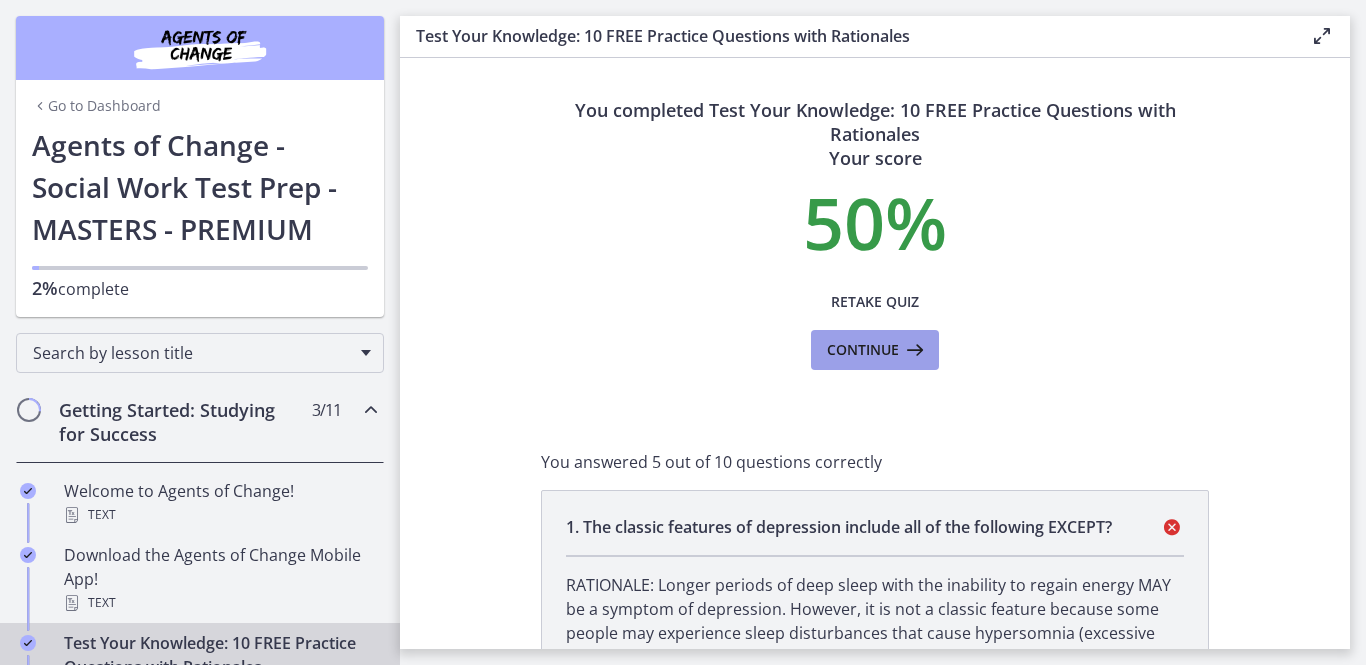 click on "Continue" at bounding box center (875, 350) 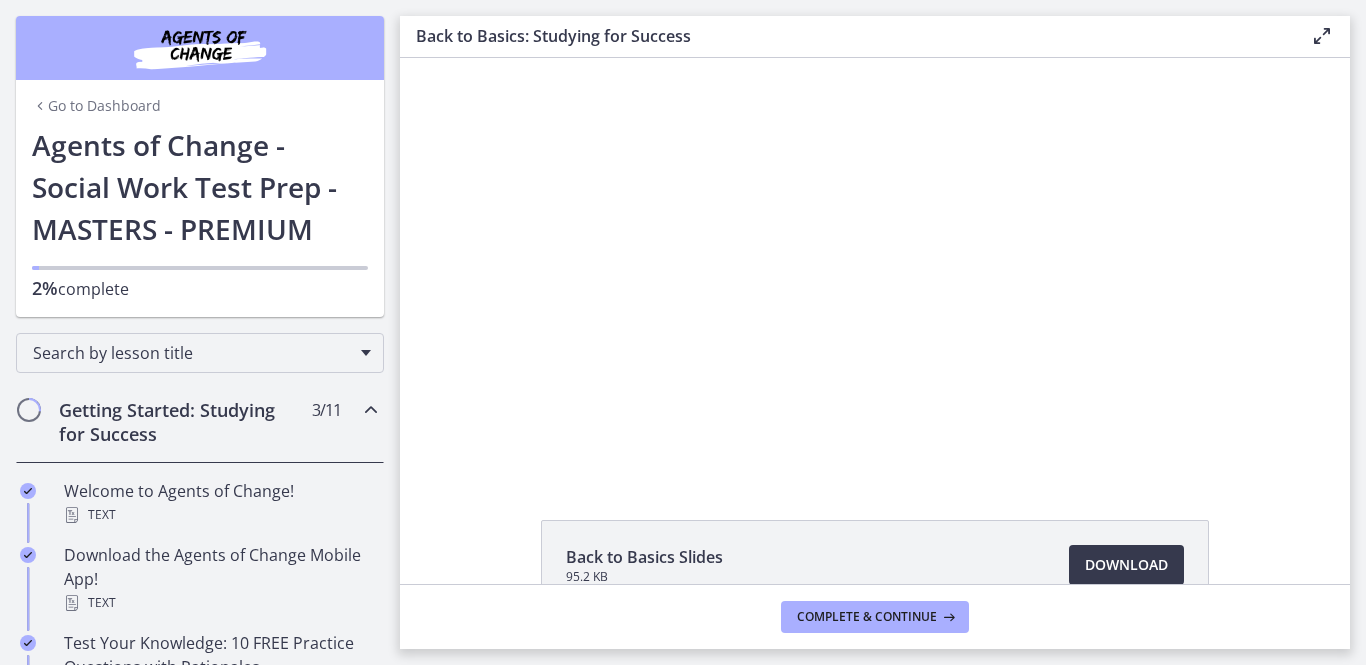 scroll, scrollTop: 0, scrollLeft: 0, axis: both 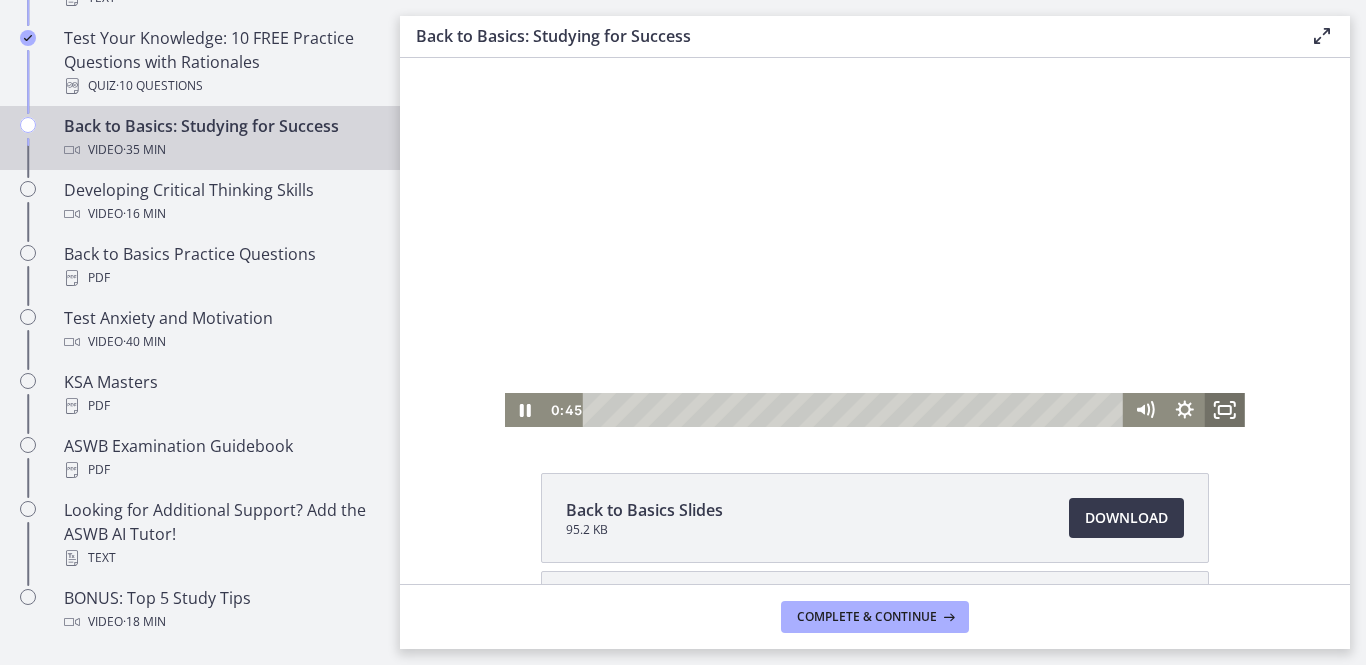 click 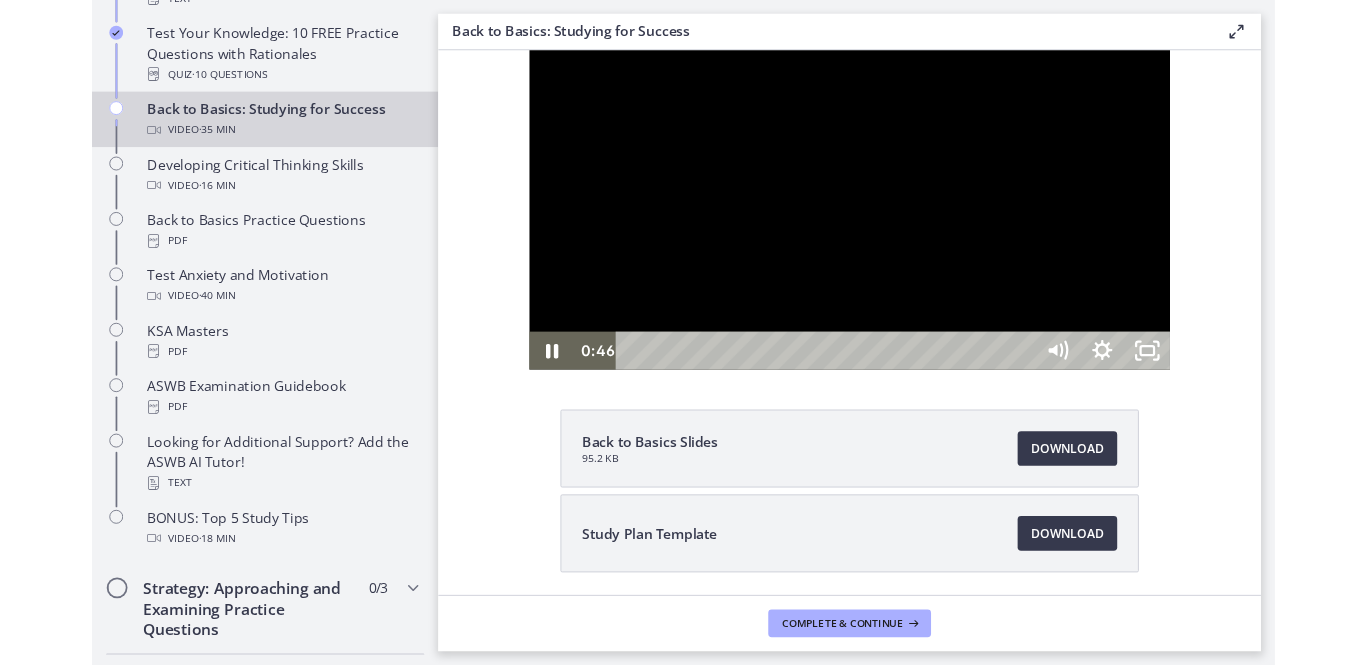 scroll, scrollTop: 0, scrollLeft: 0, axis: both 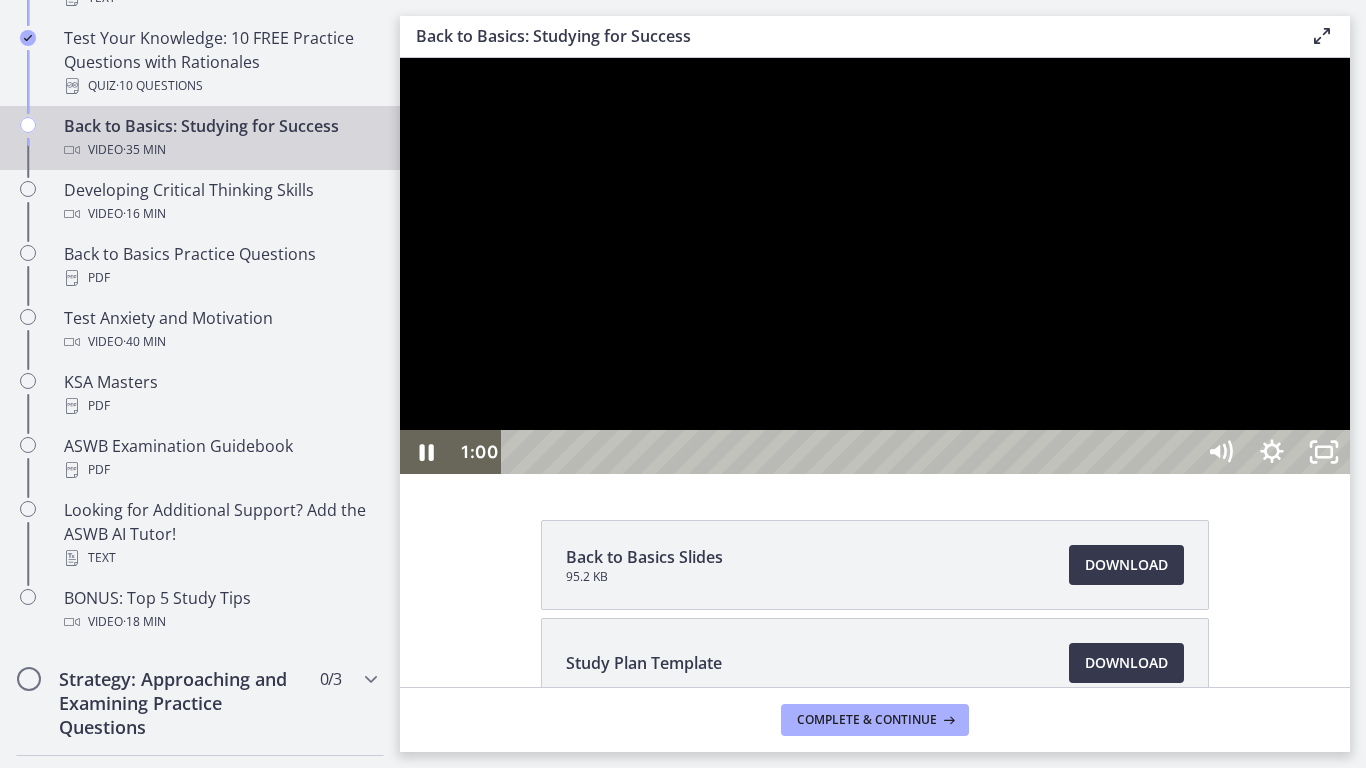 click at bounding box center [875, 266] 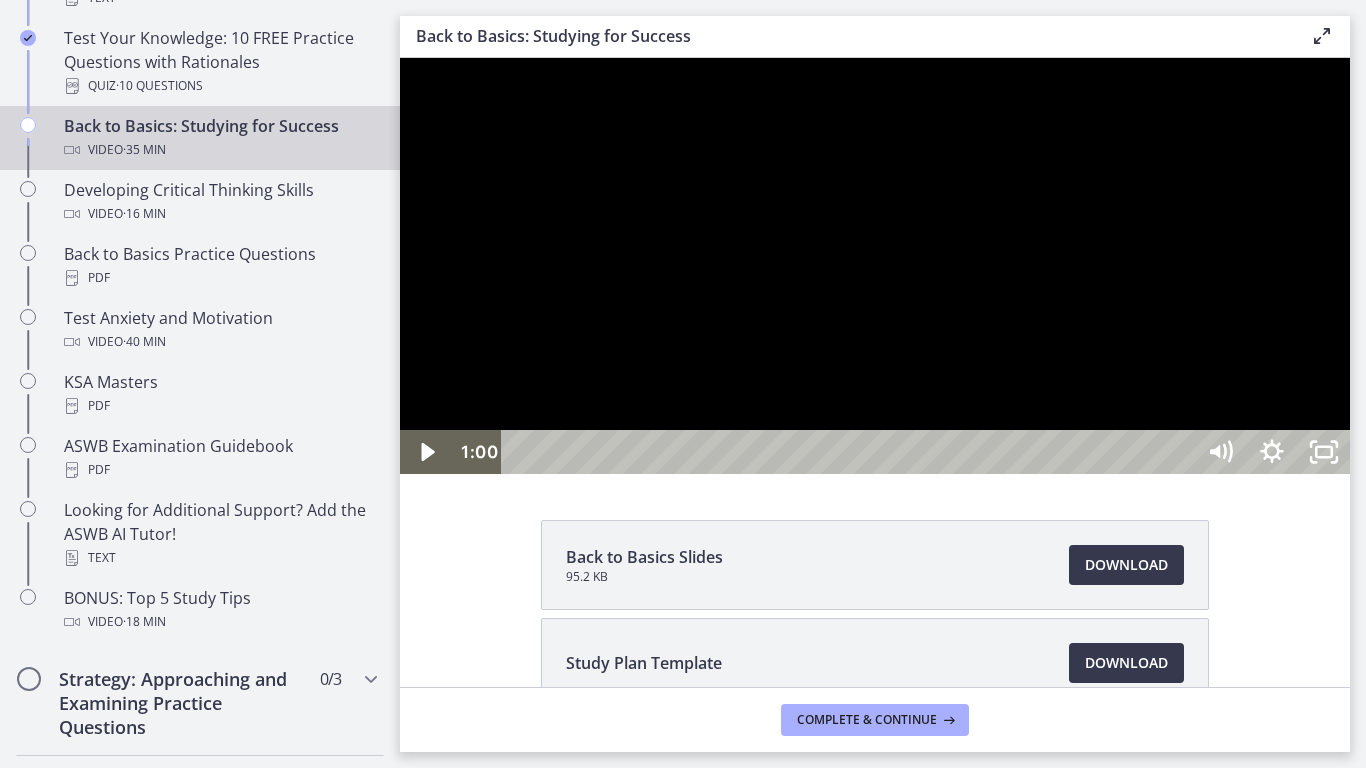 click at bounding box center [875, 266] 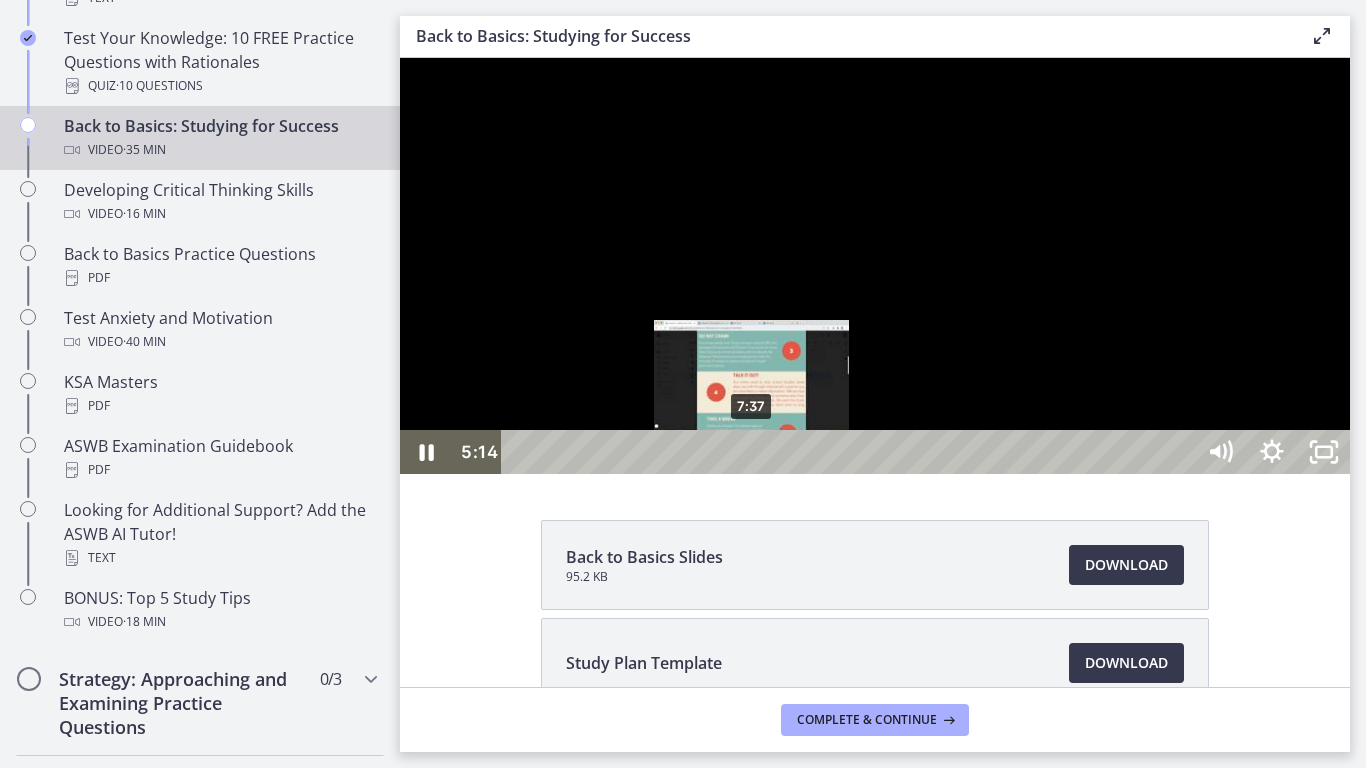 click on "7:37" at bounding box center (851, 452) 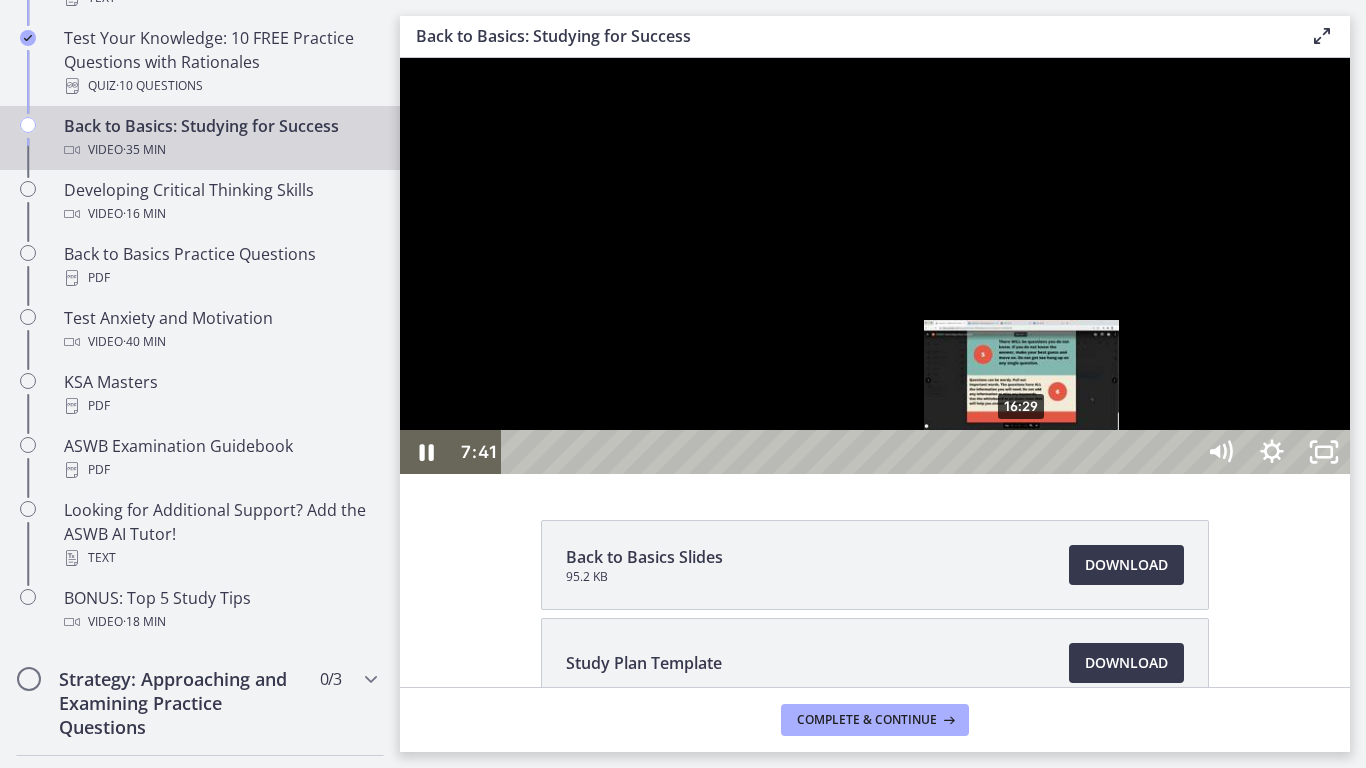 click on "16:29" at bounding box center (851, 452) 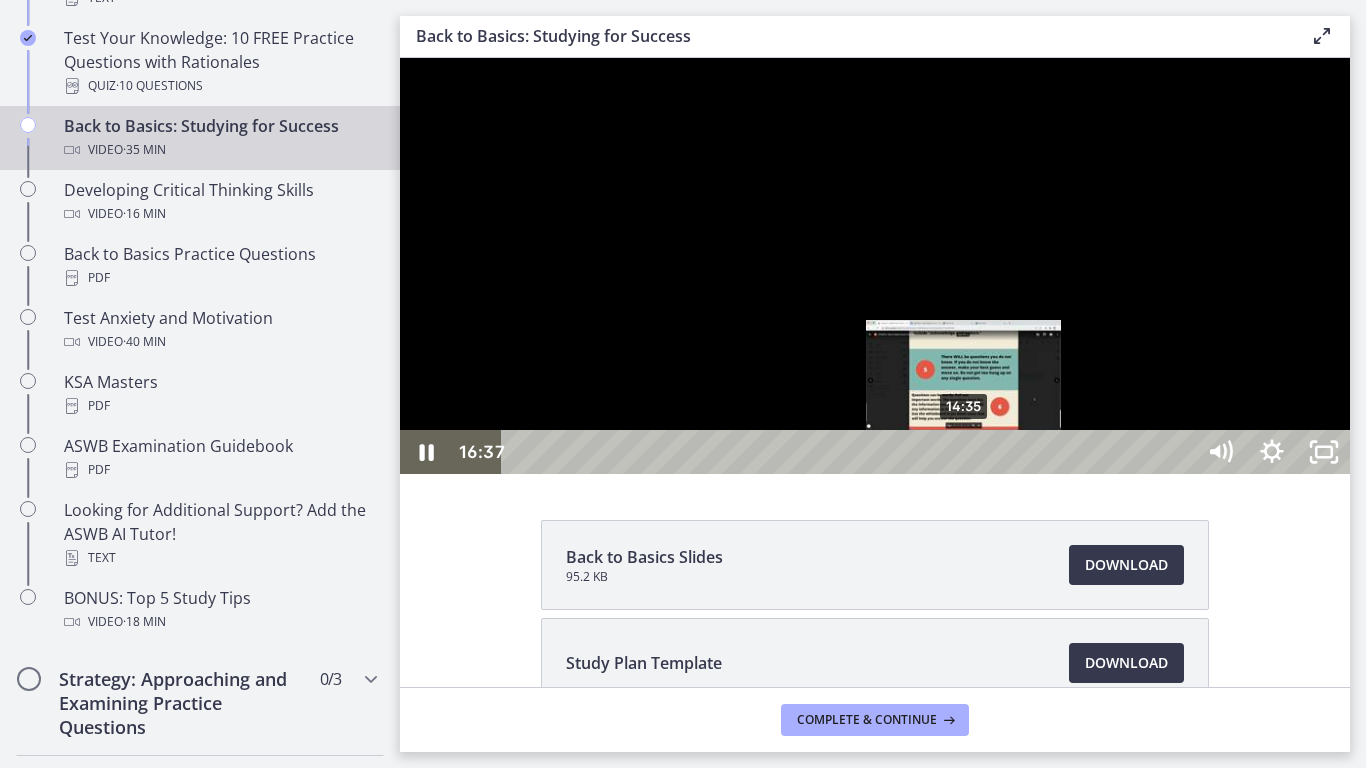 click on "14:35" at bounding box center (851, 452) 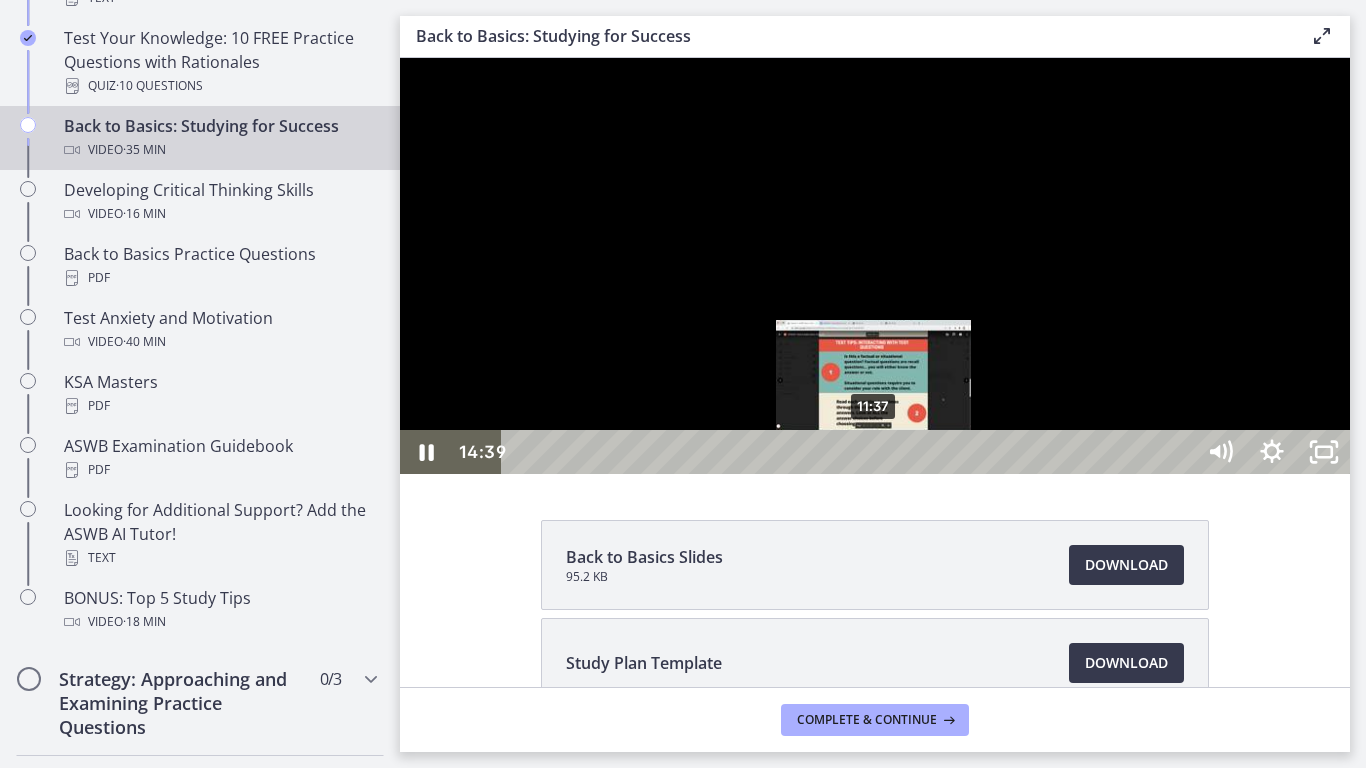 click on "11:37" at bounding box center [851, 452] 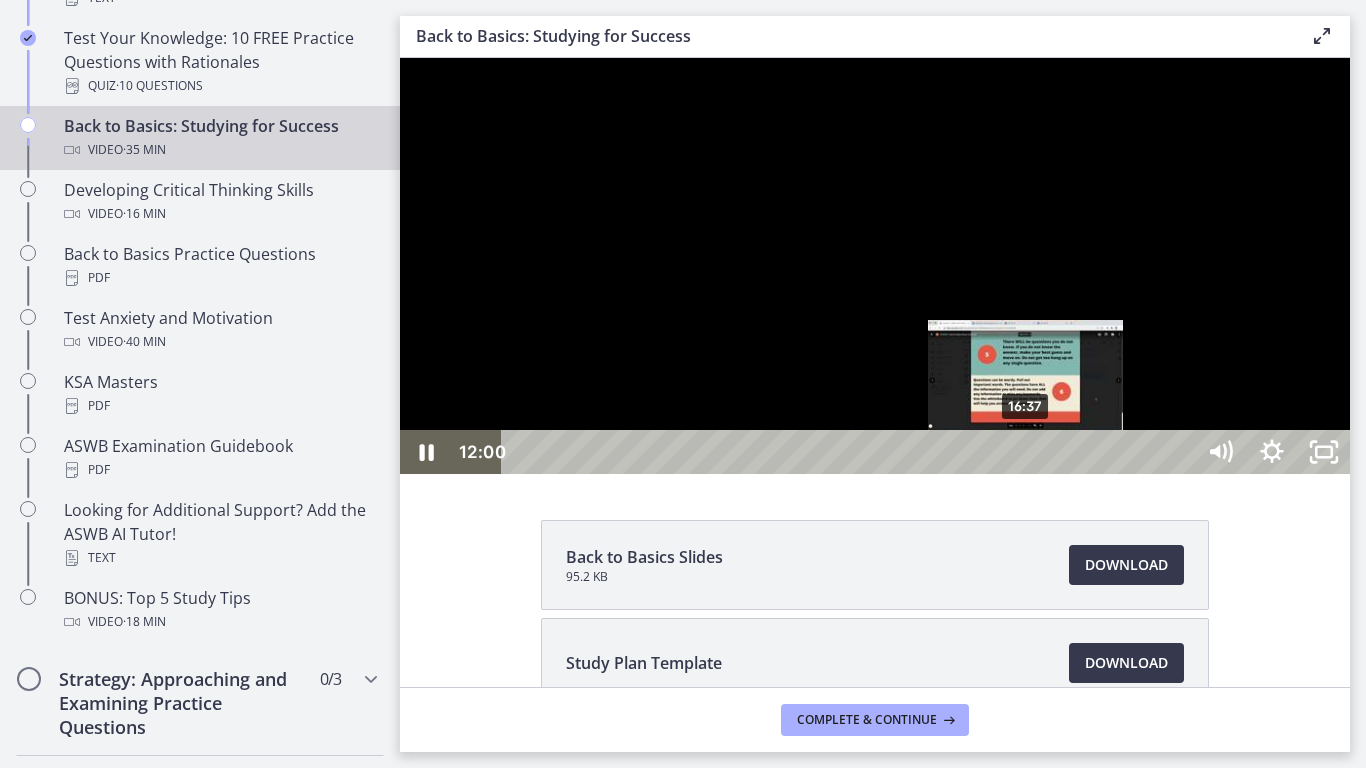 click on "16:37" at bounding box center (851, 452) 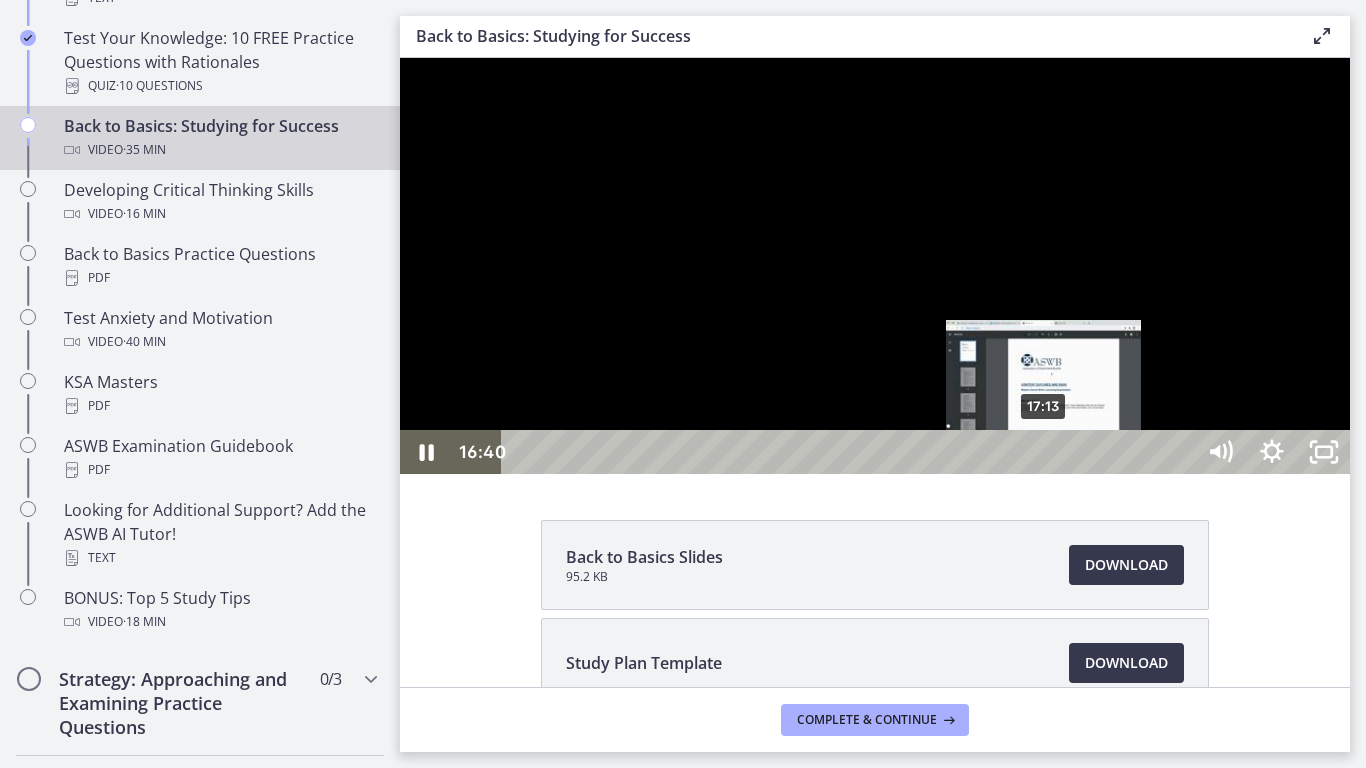 click on "17:13" at bounding box center [851, 452] 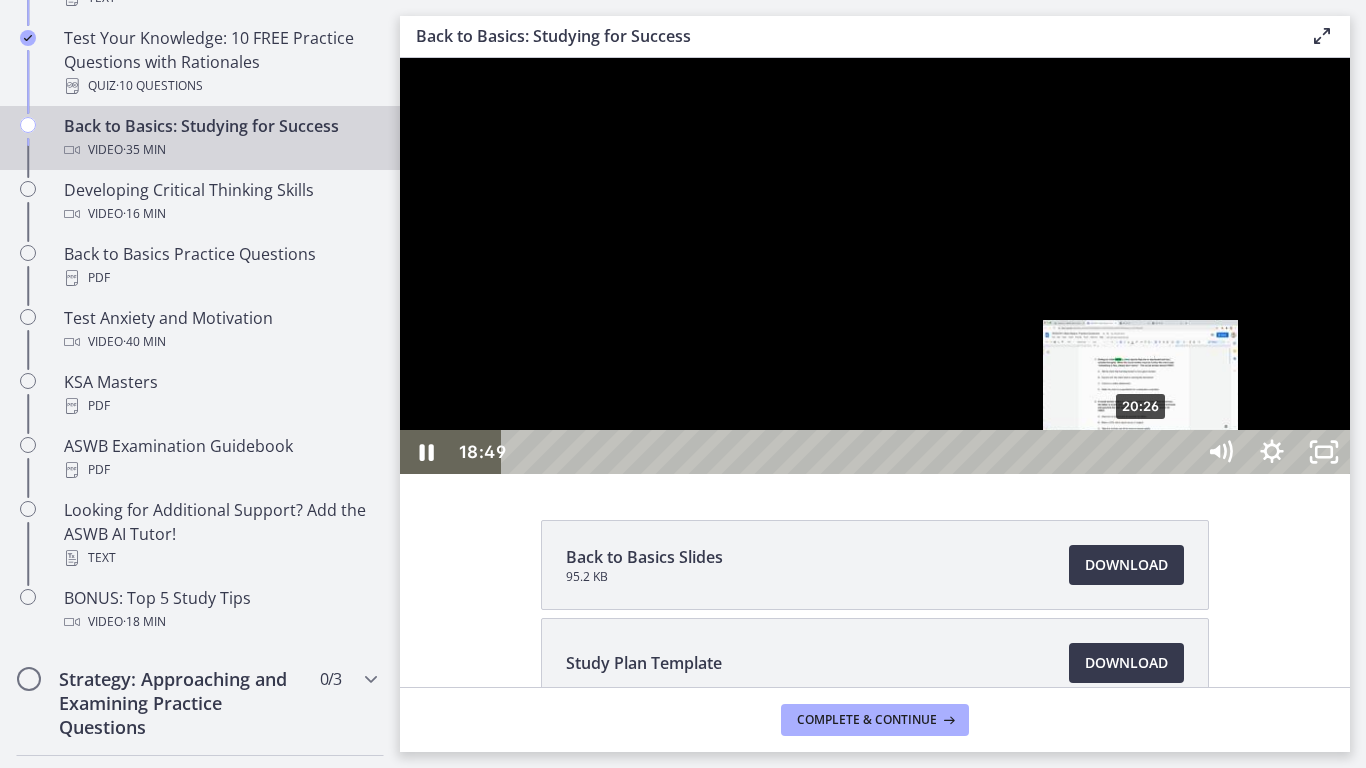 click on "20:26" at bounding box center [851, 452] 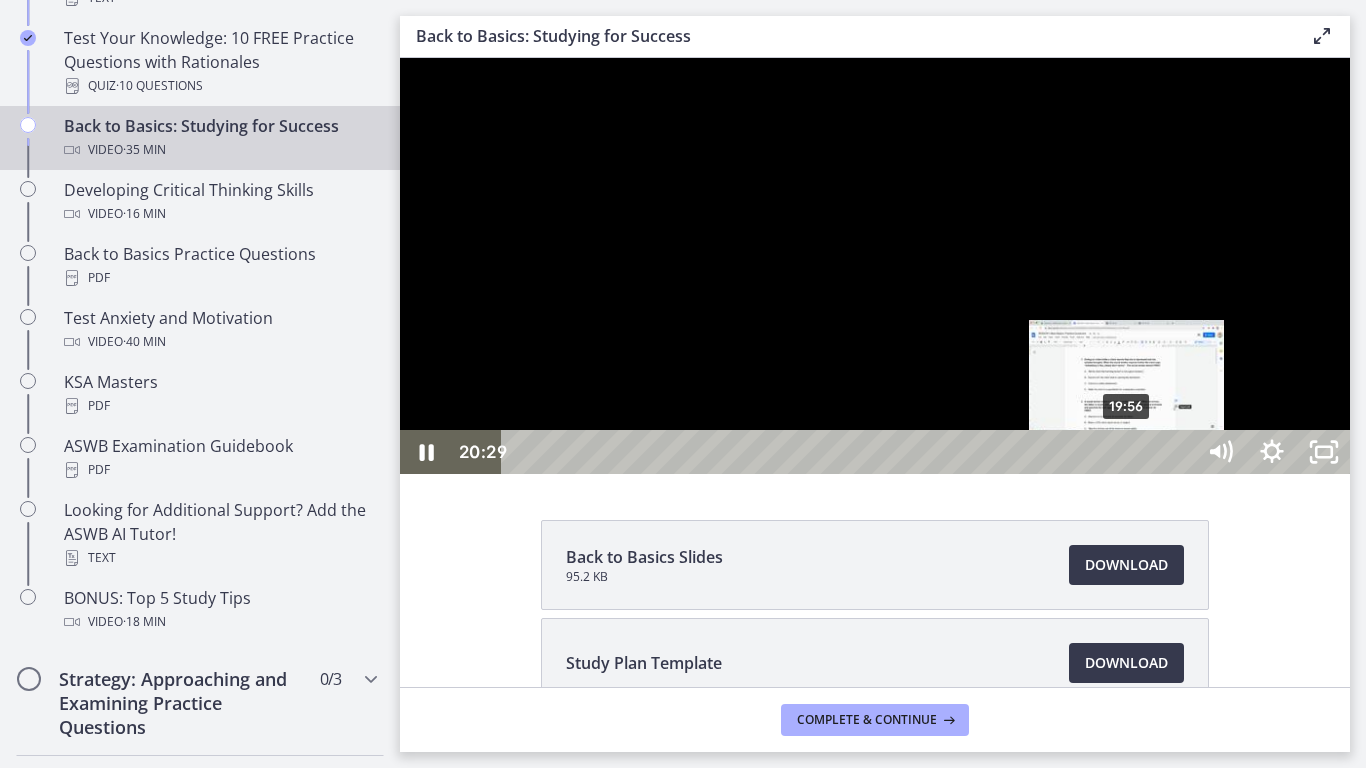 click on "19:56" at bounding box center (851, 452) 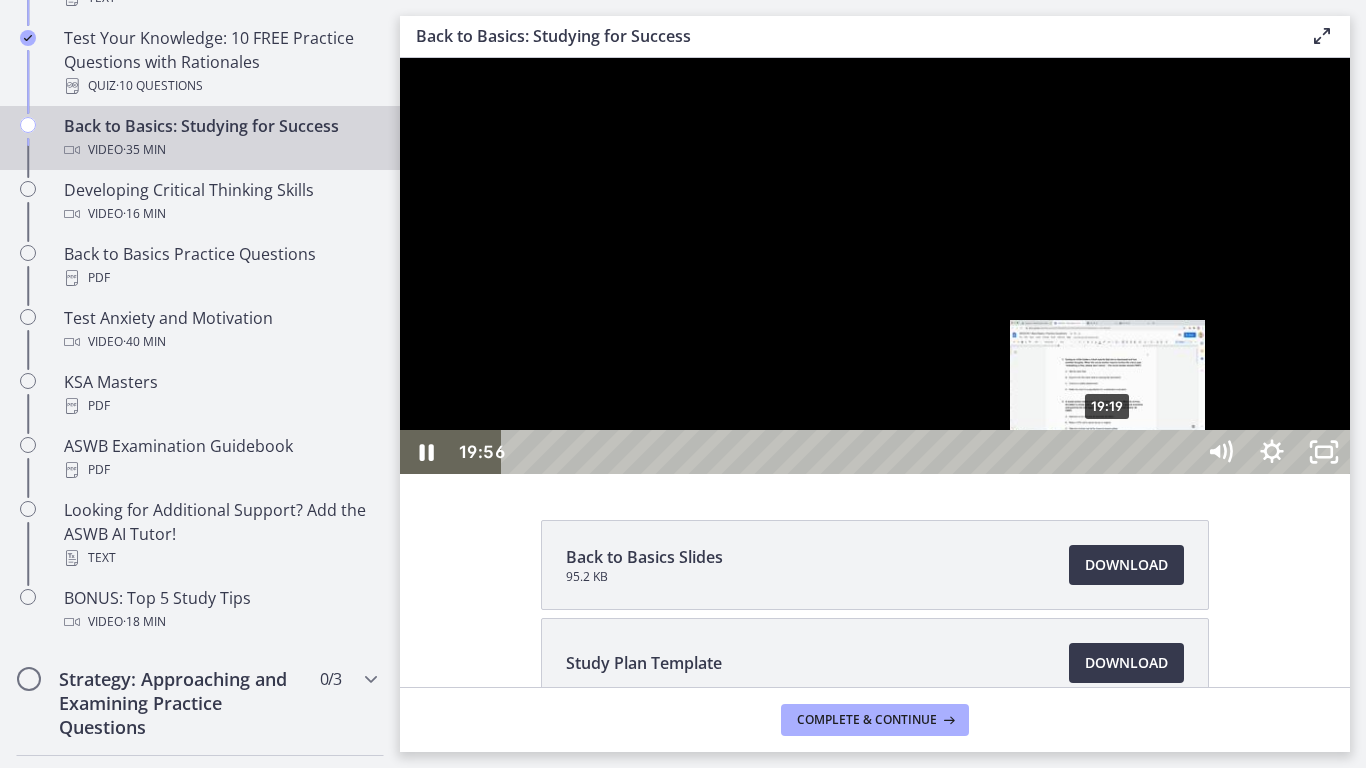 click on "19:19" at bounding box center [851, 452] 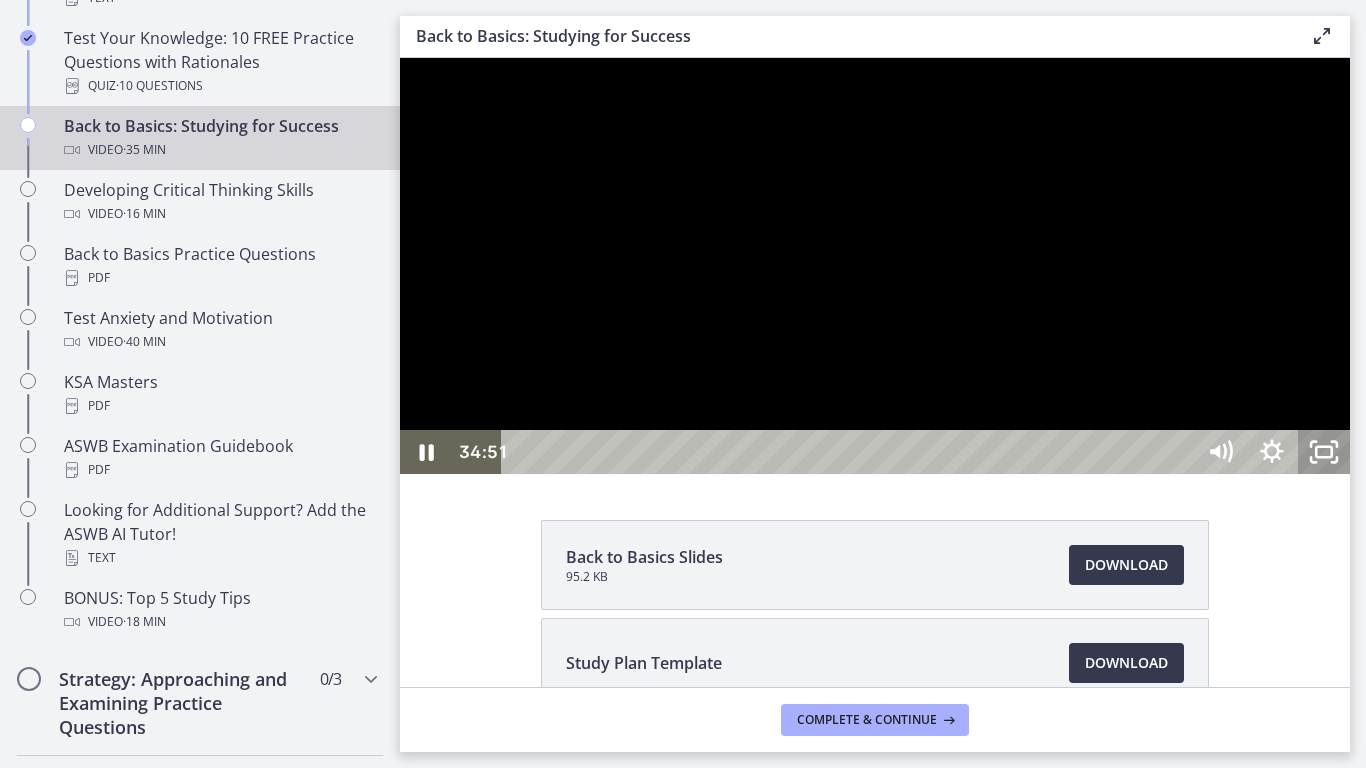 click 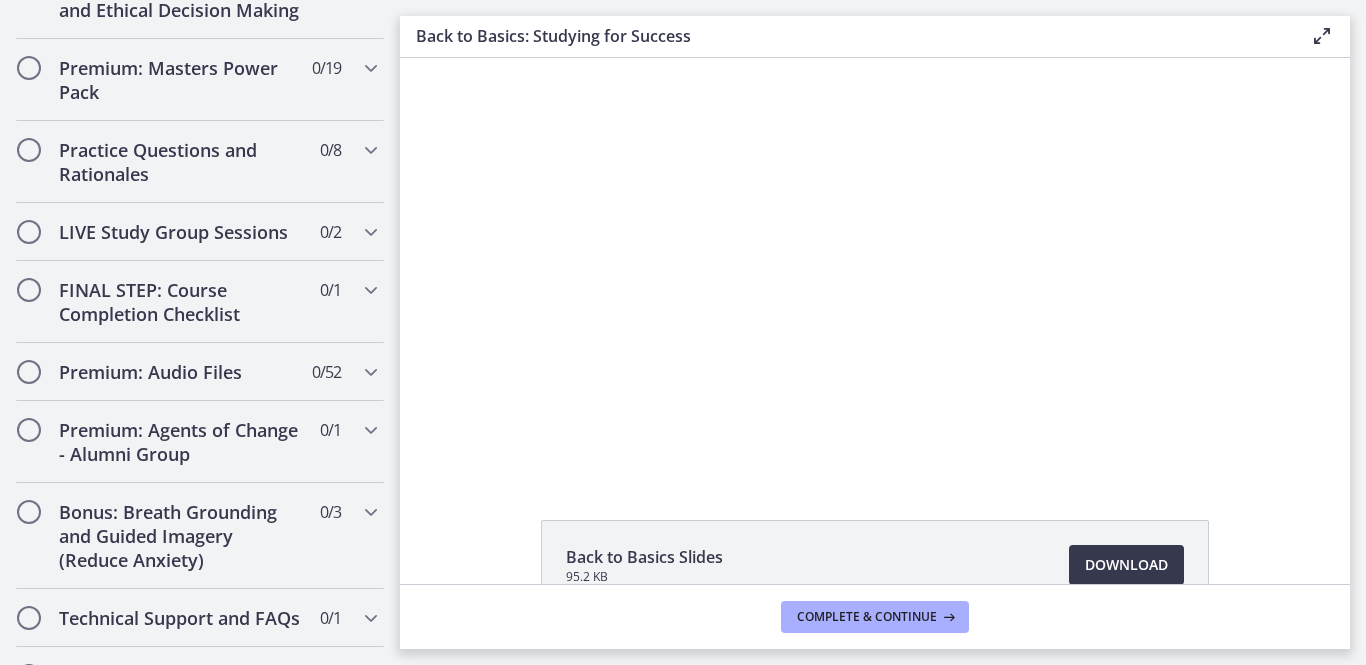 scroll, scrollTop: 1810, scrollLeft: 0, axis: vertical 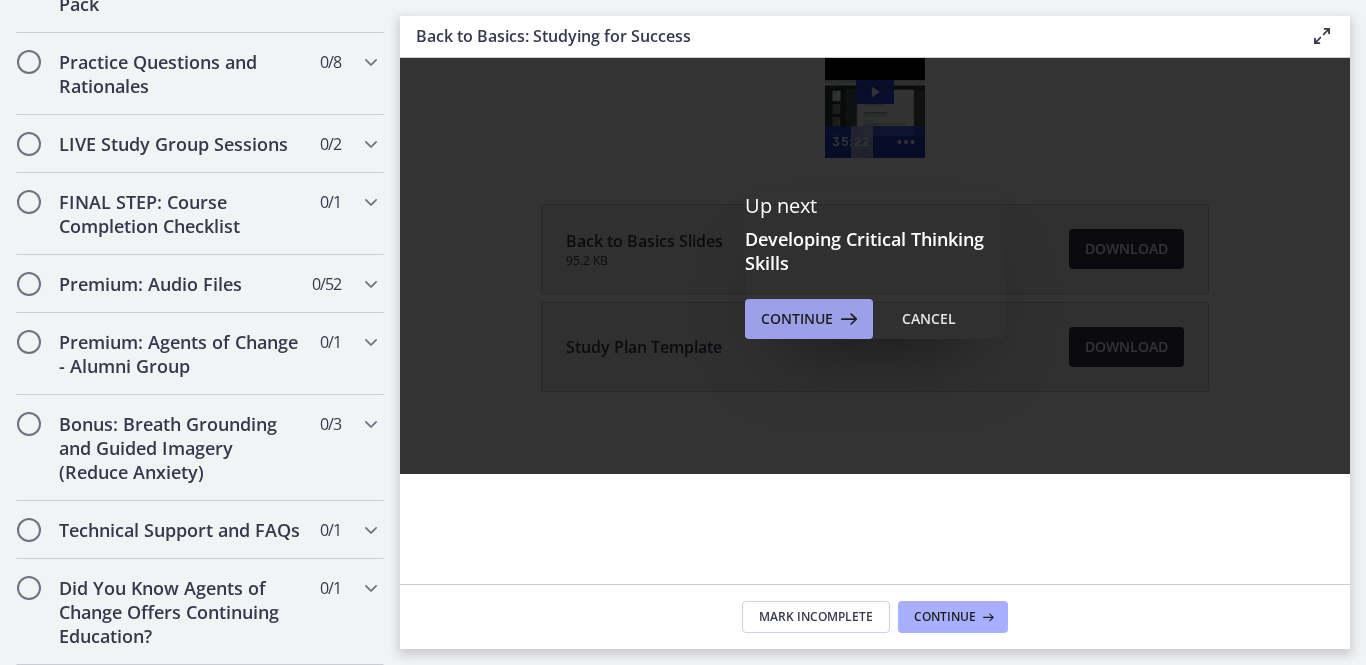 click at bounding box center (847, 319) 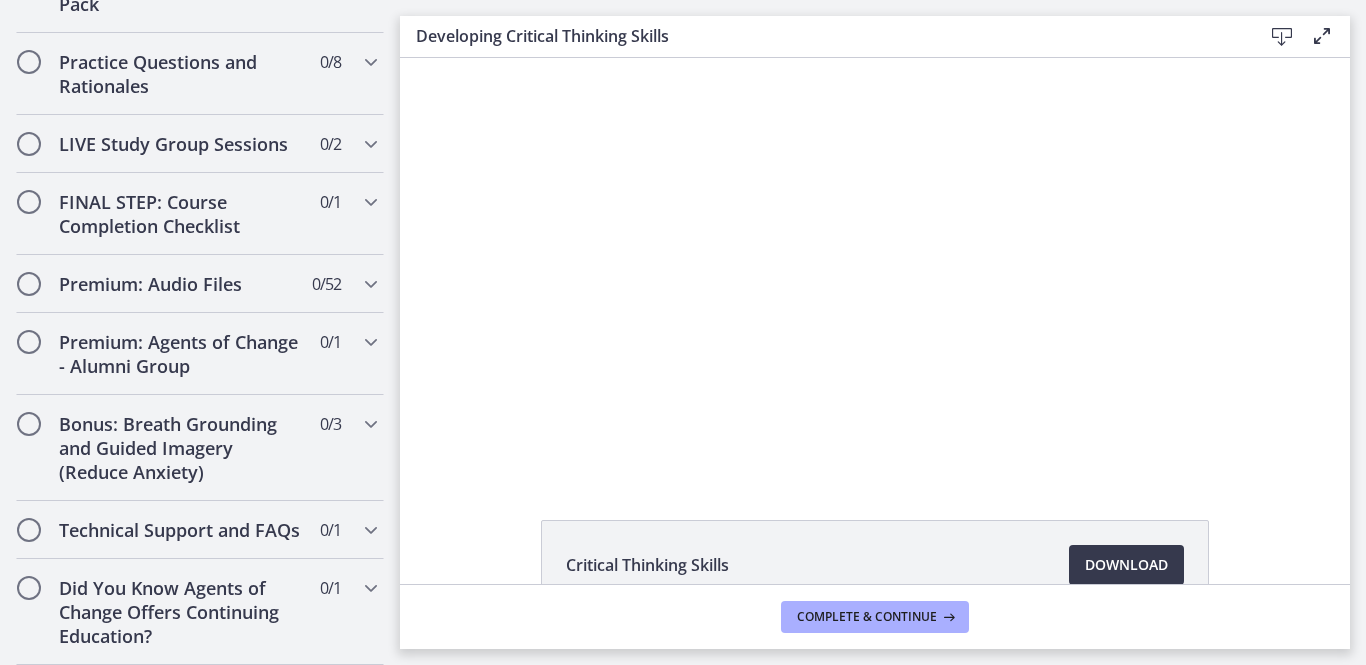scroll, scrollTop: 0, scrollLeft: 0, axis: both 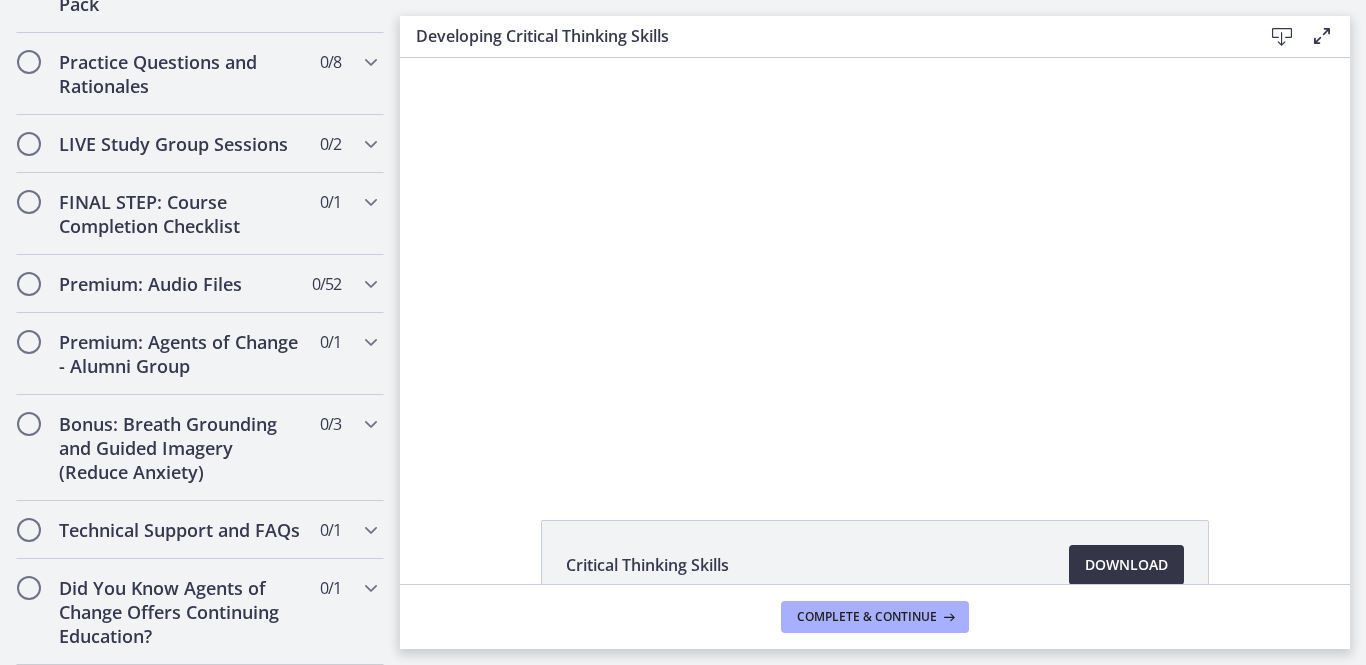 click on "Download
Opens in a new window" at bounding box center [1126, 565] 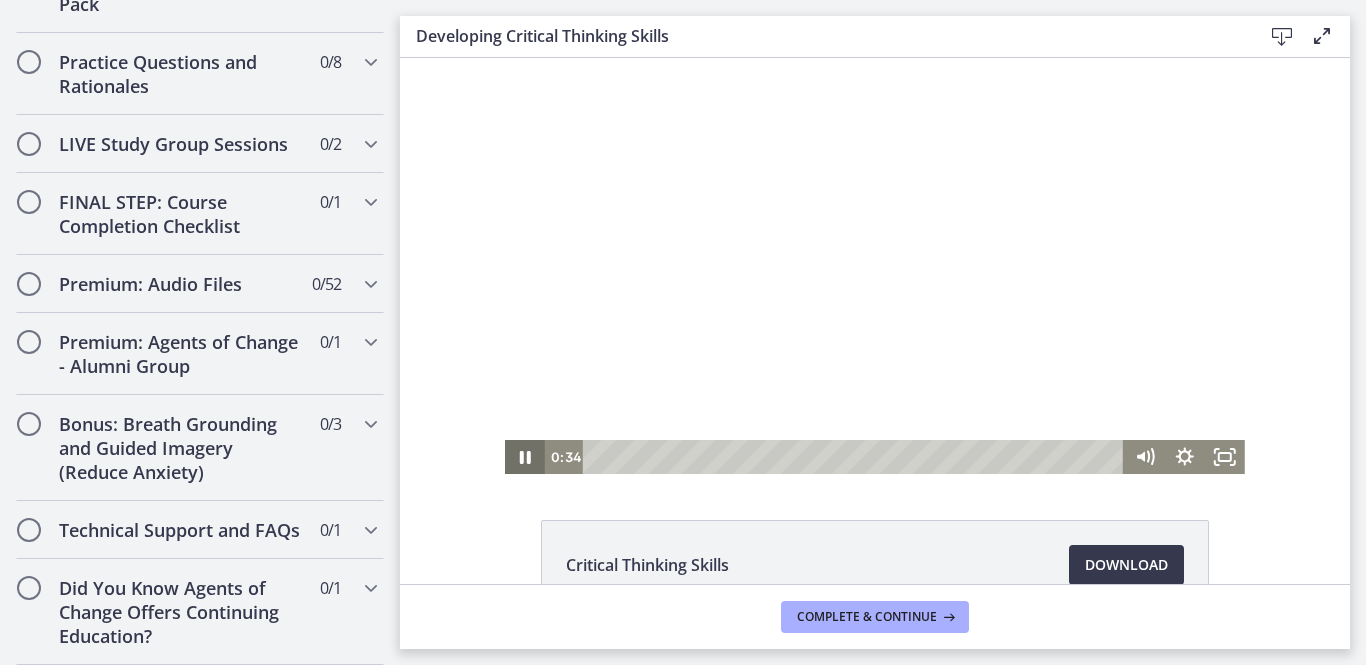 click 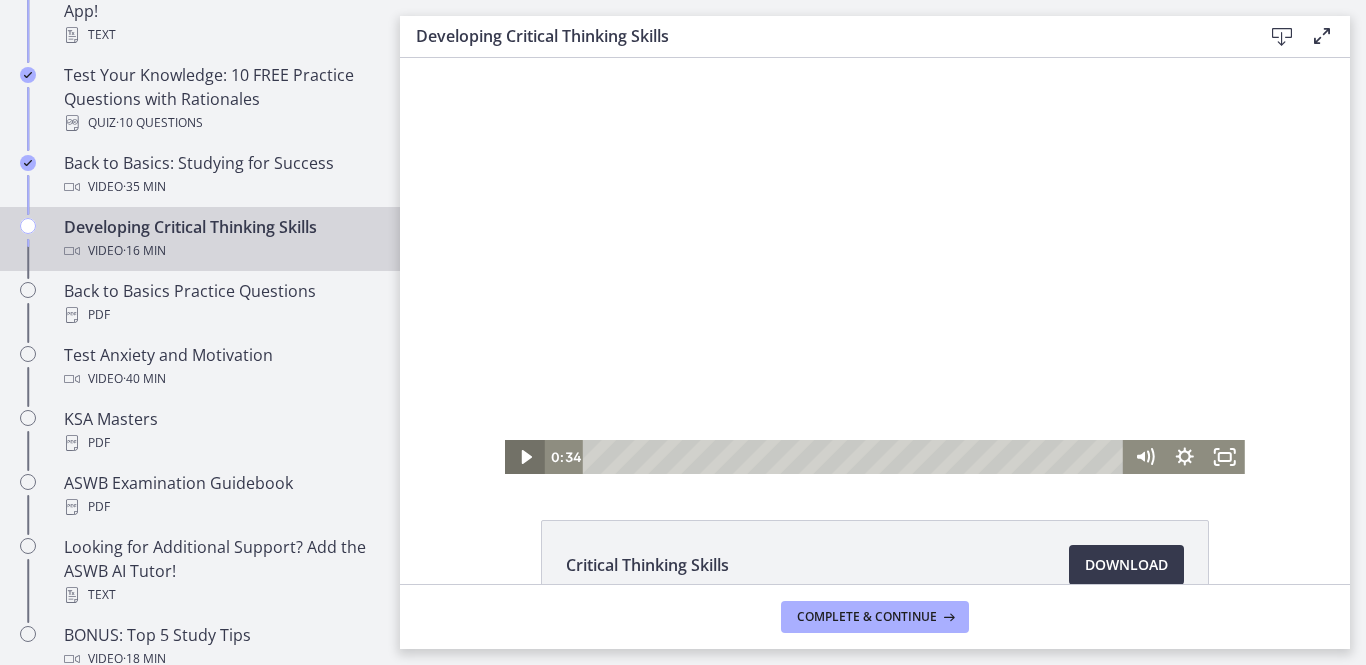 scroll, scrollTop: 554, scrollLeft: 0, axis: vertical 